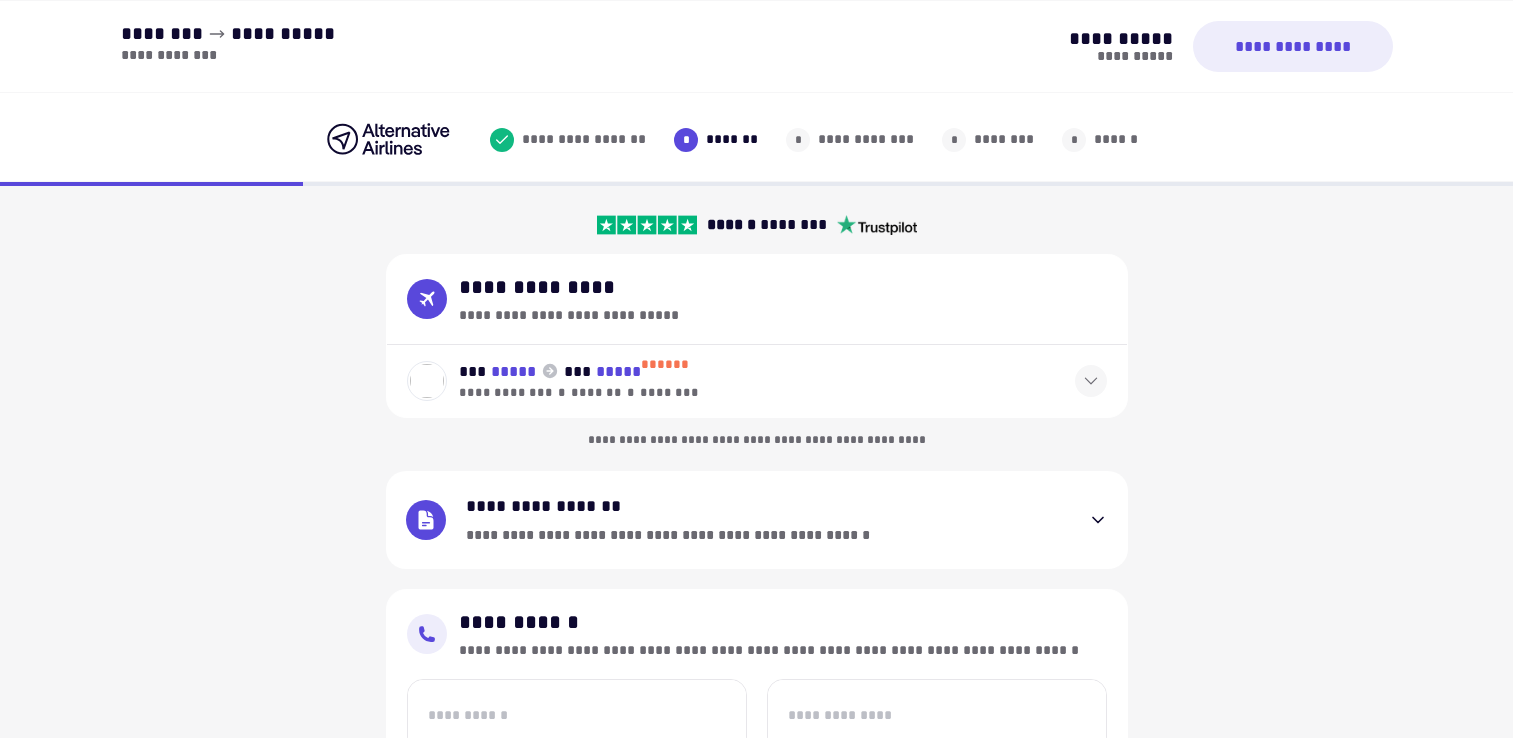 select on "**" 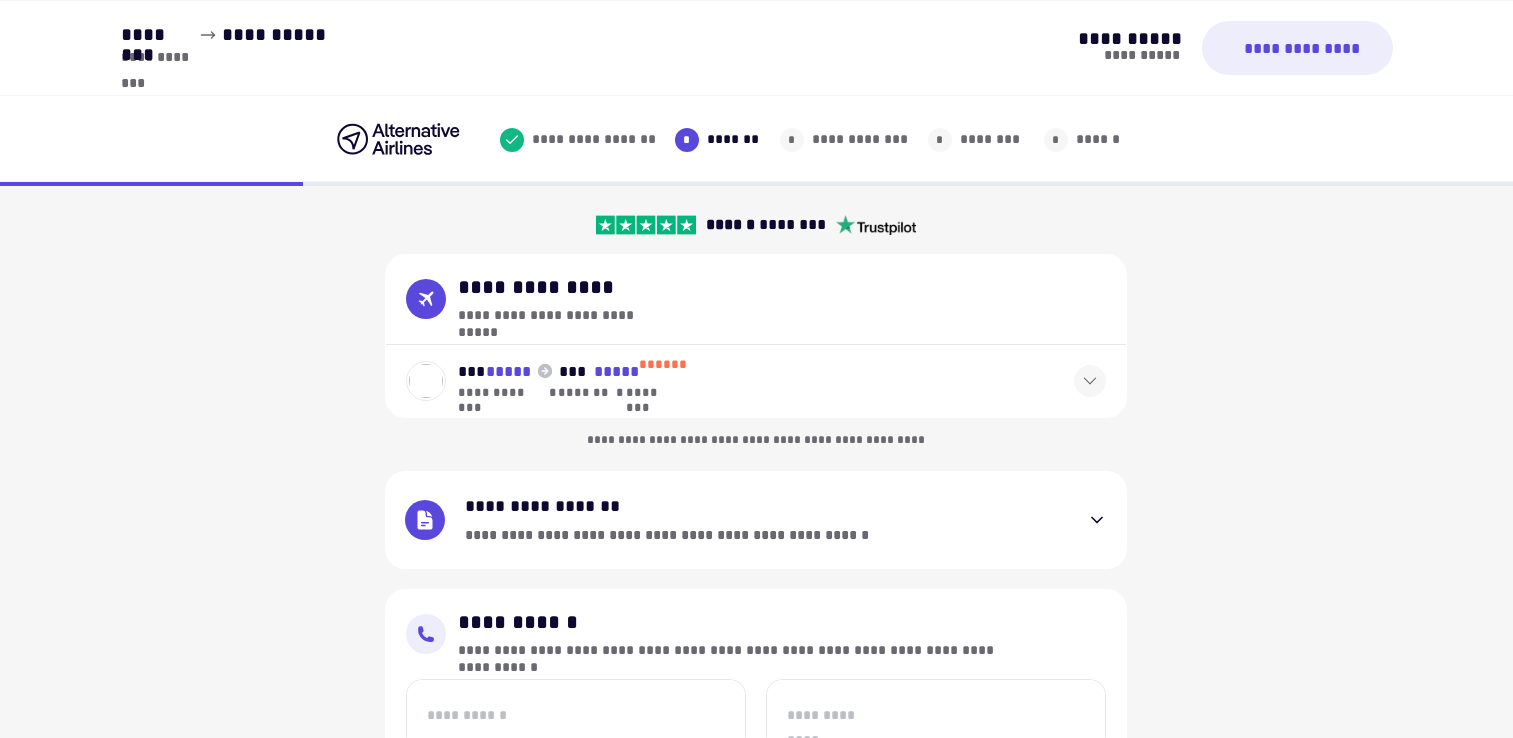 scroll, scrollTop: 392, scrollLeft: 0, axis: vertical 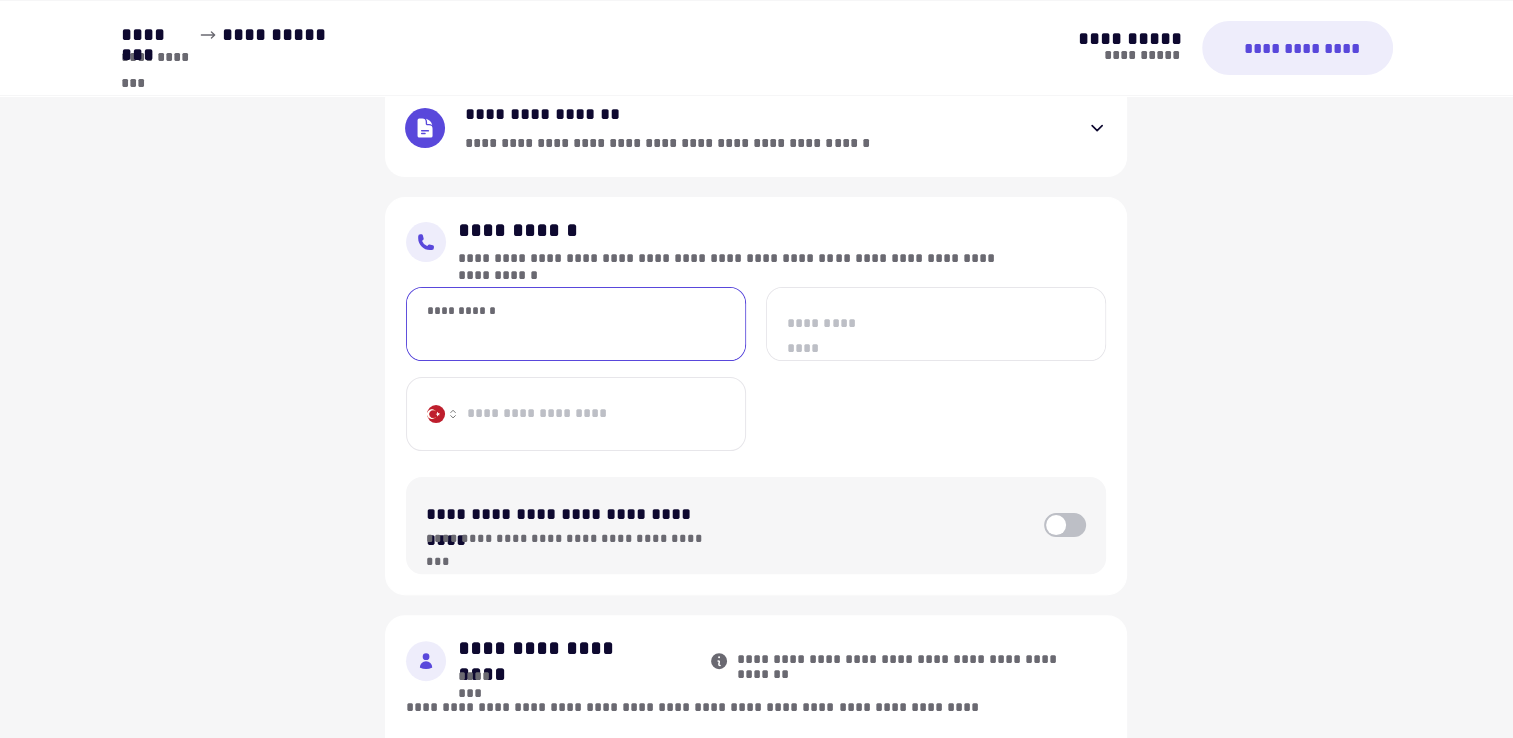 drag, startPoint x: 0, startPoint y: 0, endPoint x: 556, endPoint y: 320, distance: 641.51074 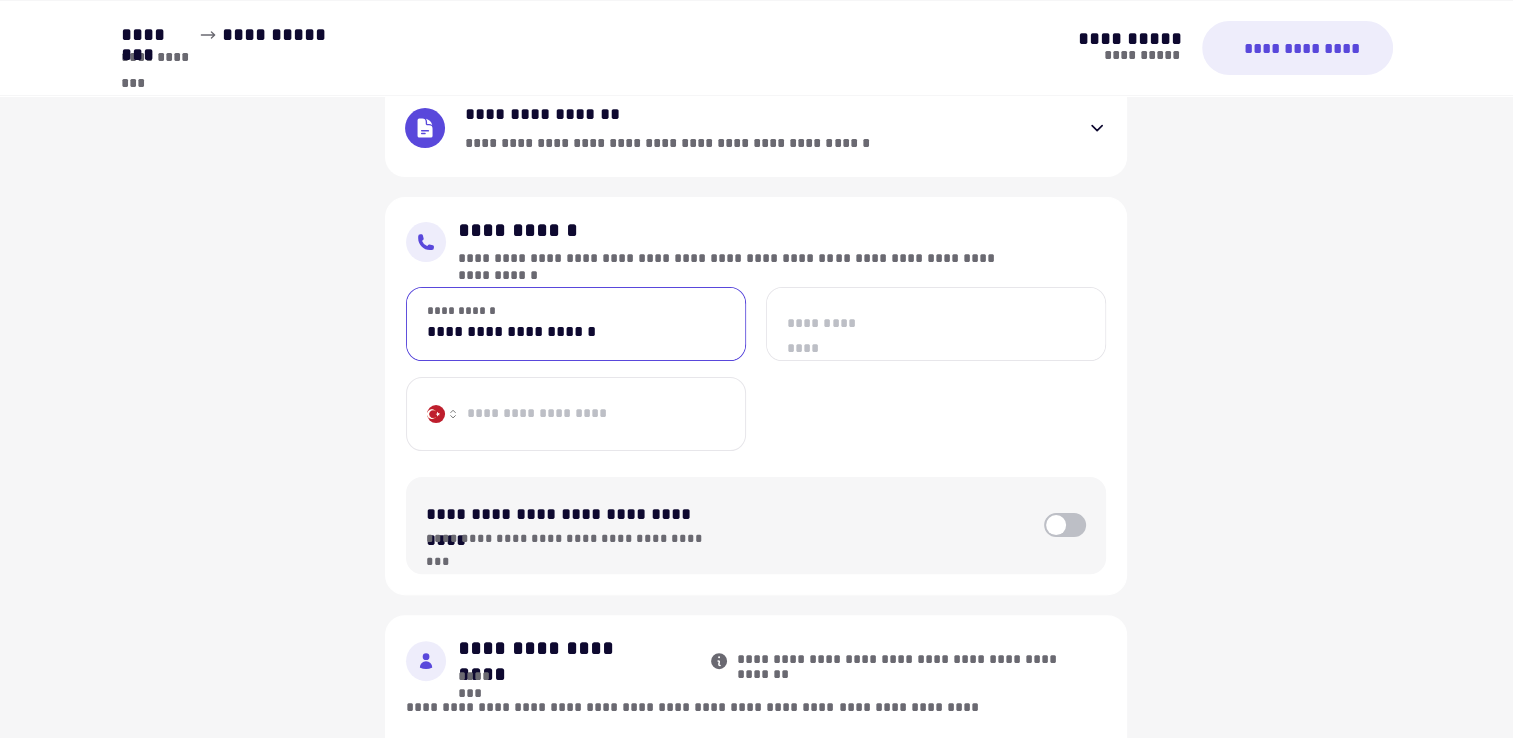 type on "**********" 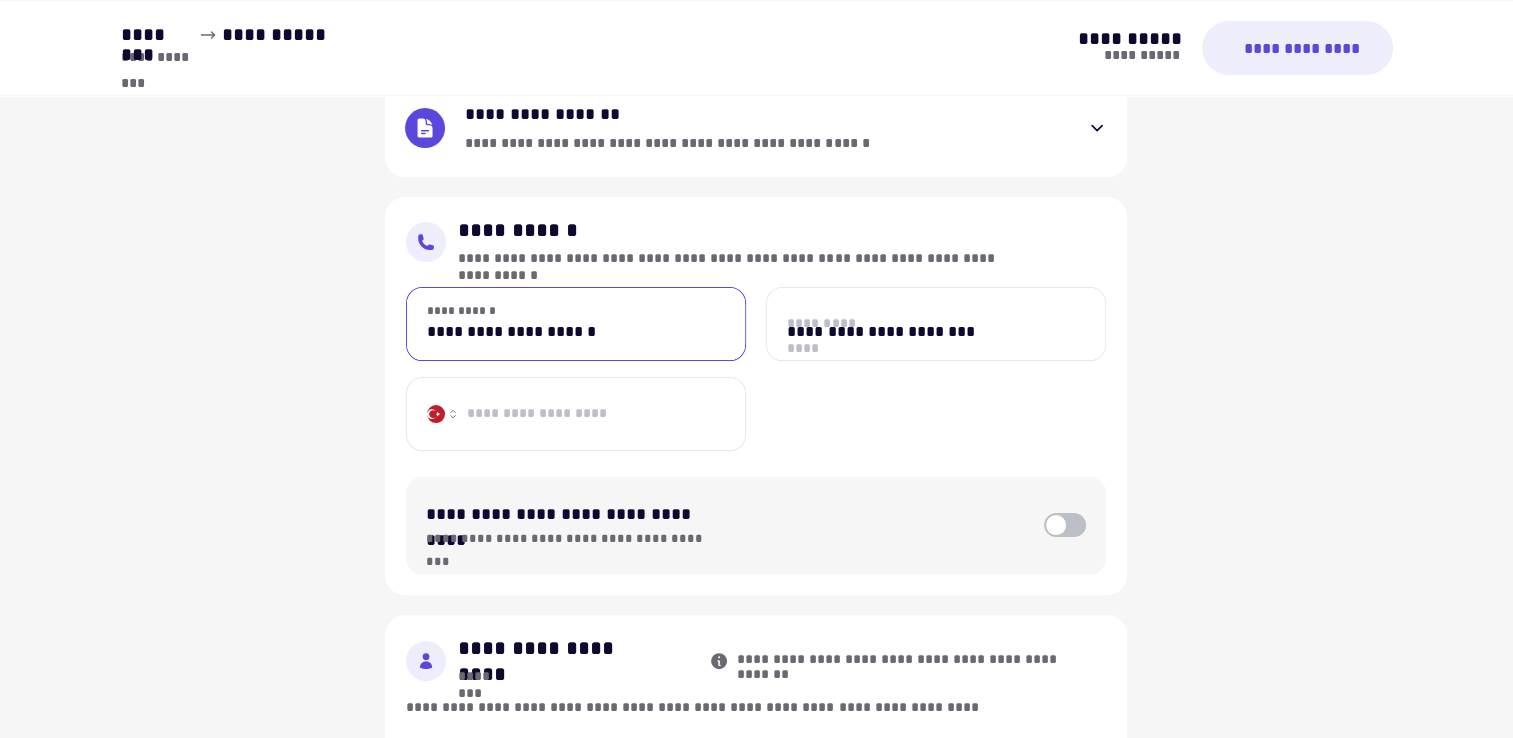 type on "**********" 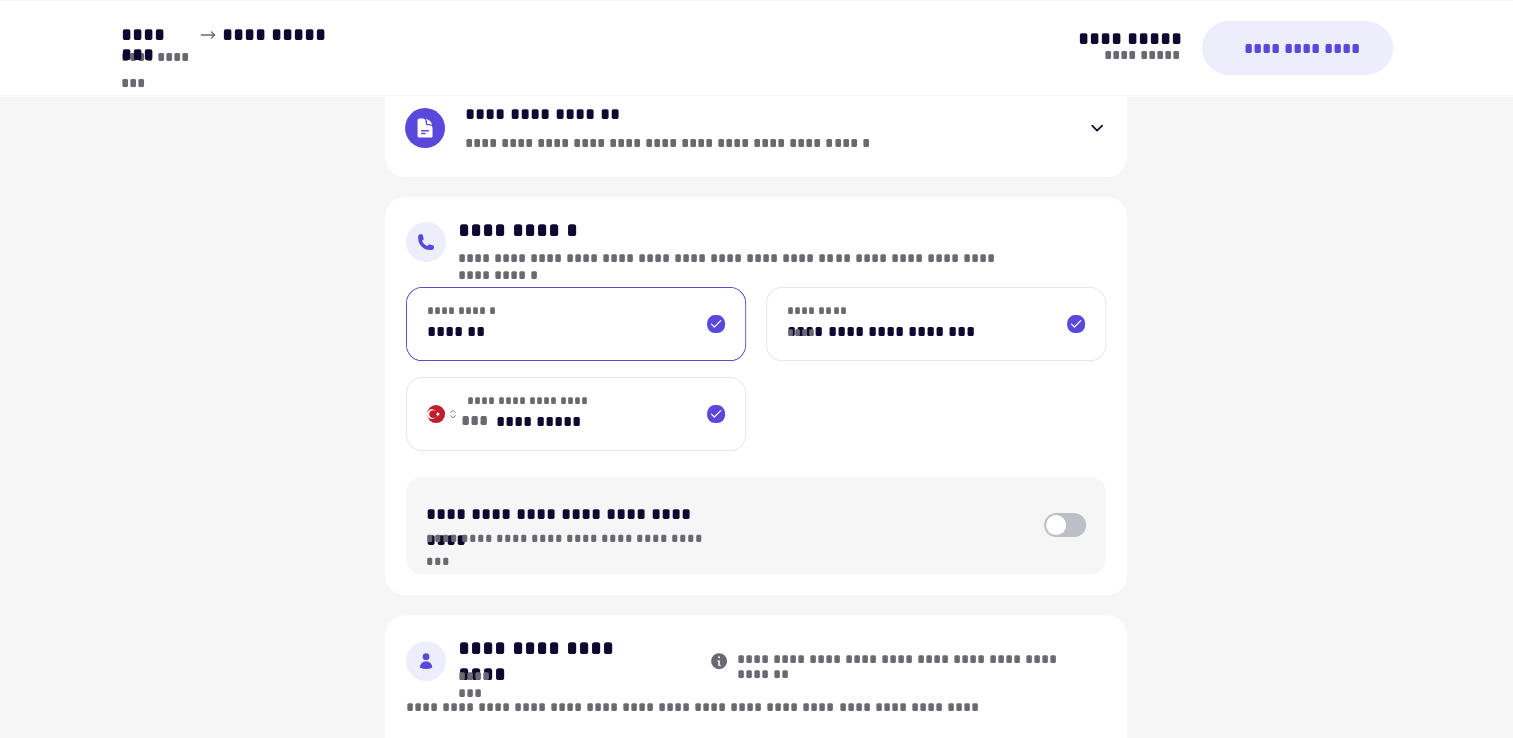 type on "**********" 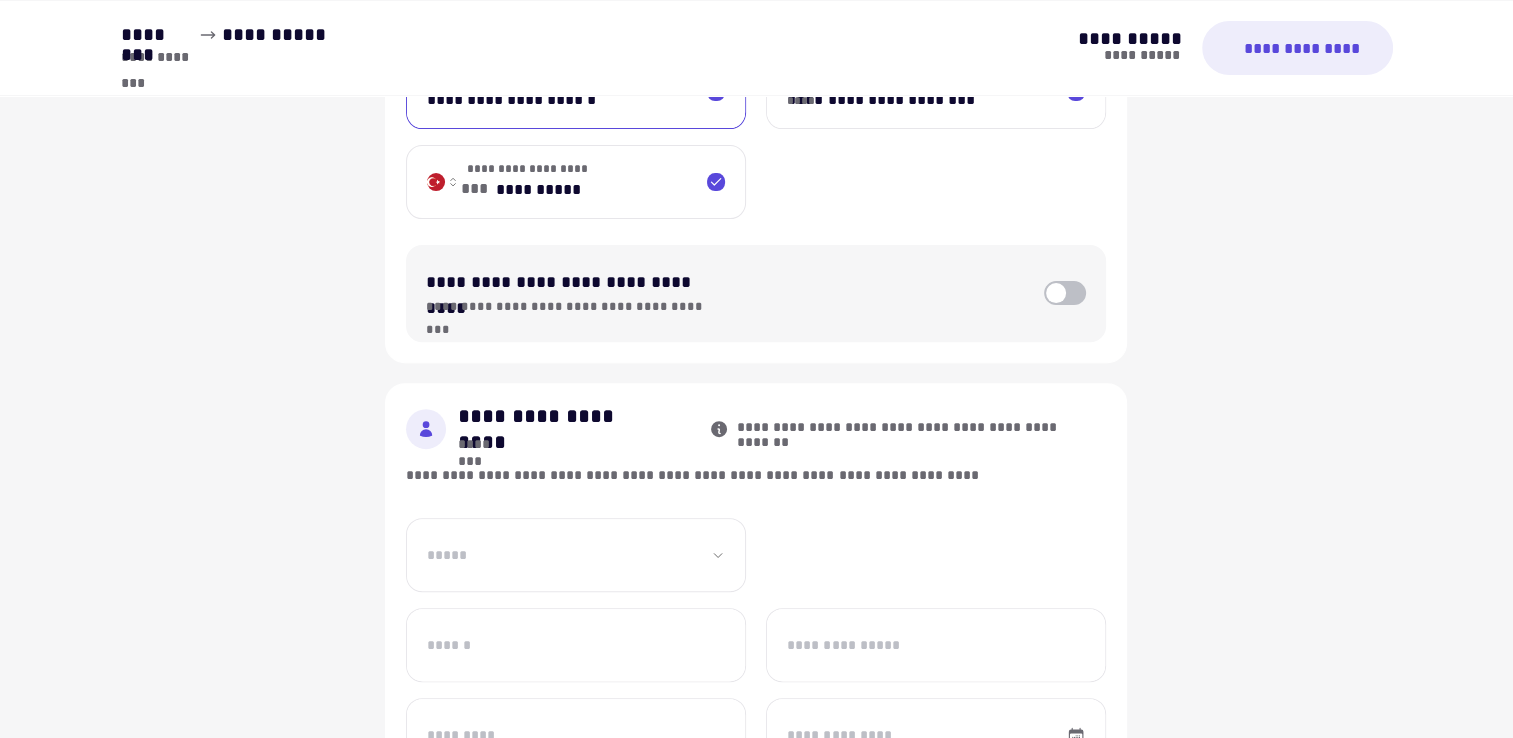 scroll, scrollTop: 720, scrollLeft: 0, axis: vertical 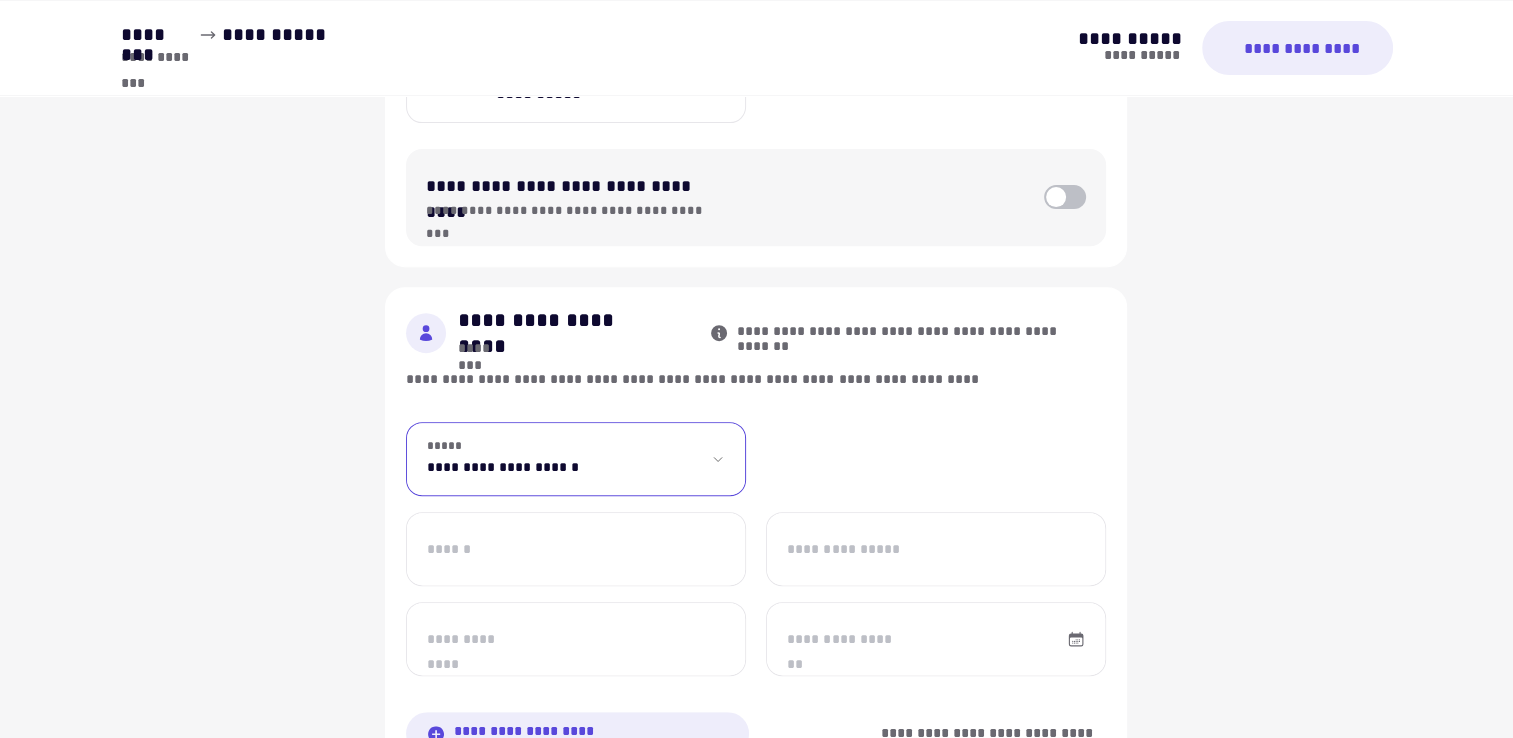 click on "[NUMBER] [STREET], [CITY], [STATE]" at bounding box center (576, 459) 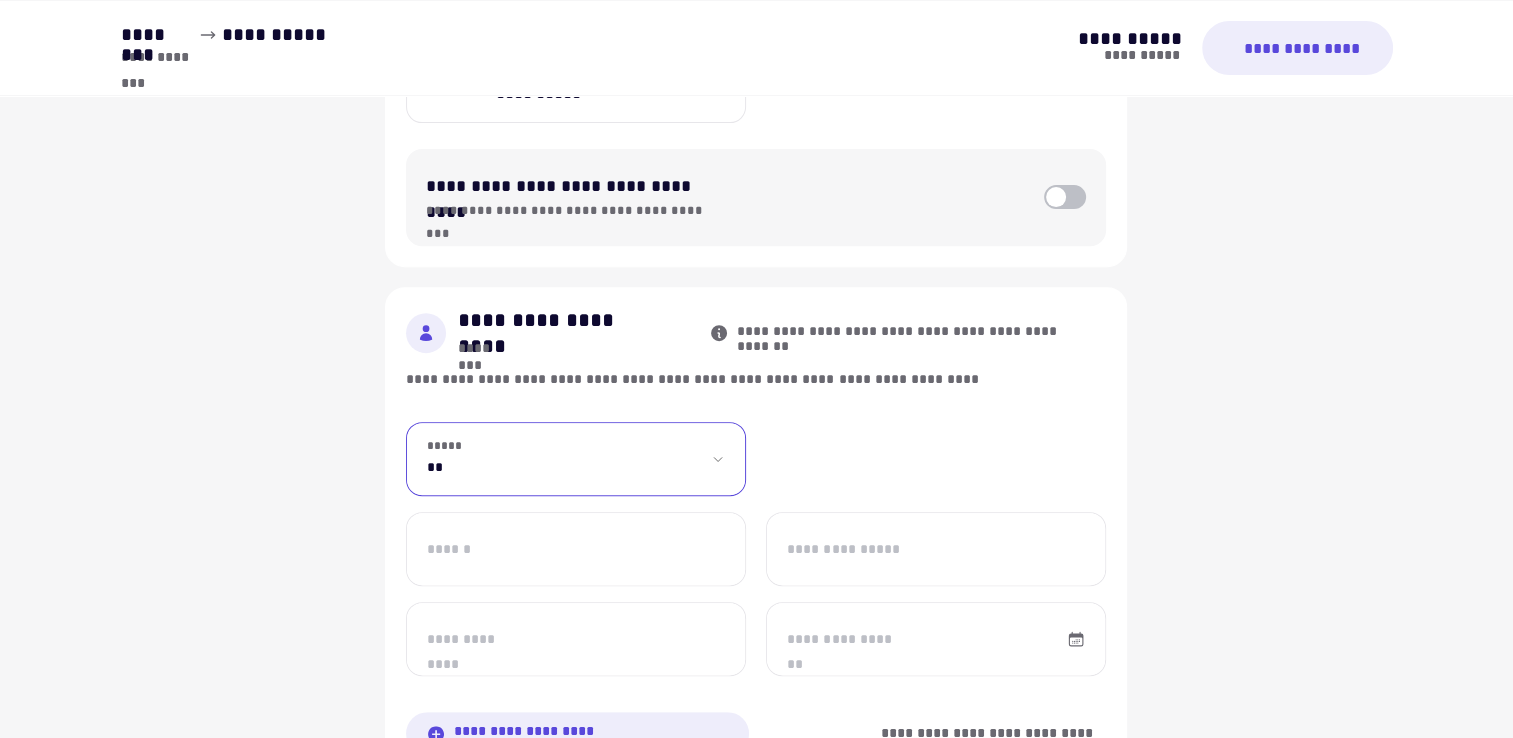 click on "[NUMBER] [STREET], [CITY], [STATE]" at bounding box center [576, 459] 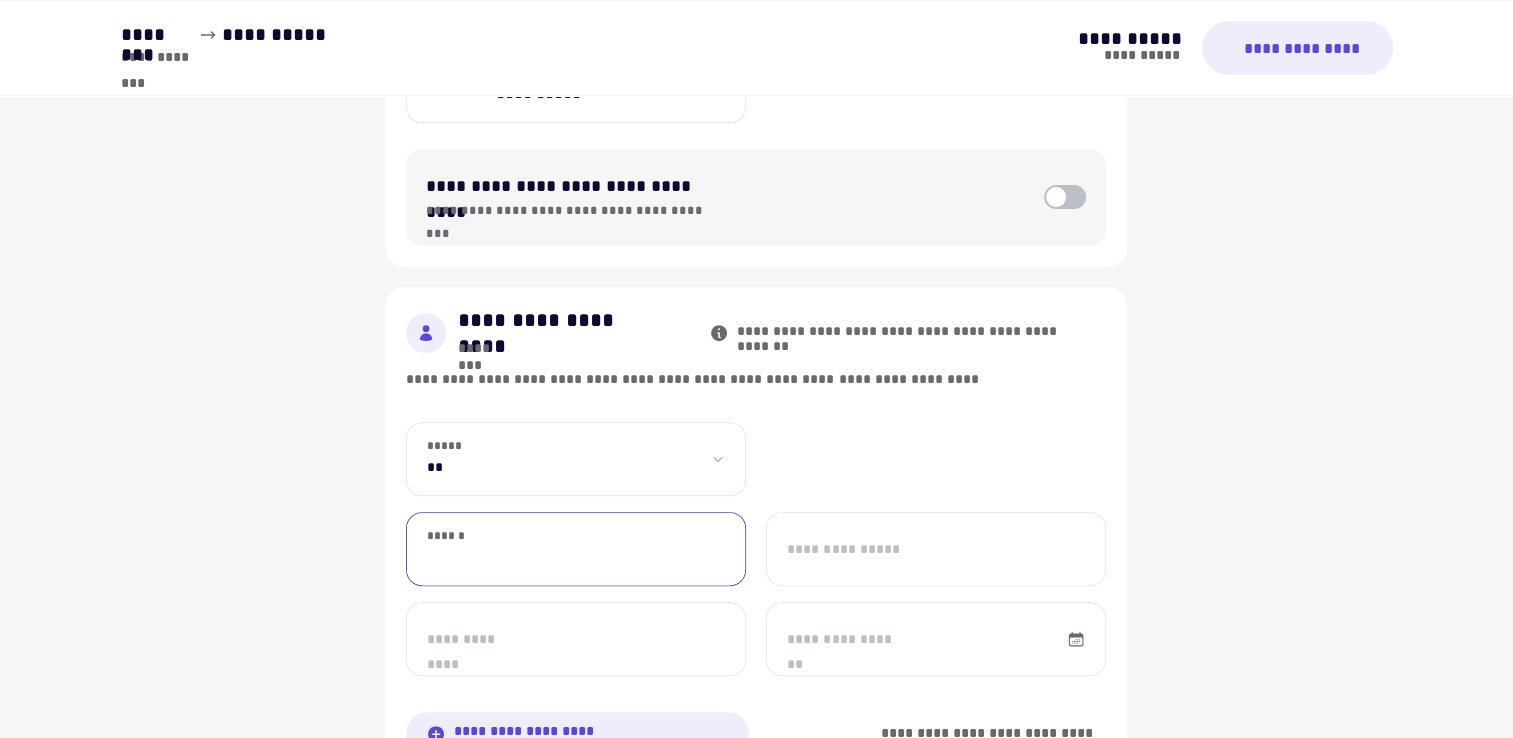 click on "******" at bounding box center [576, 549] 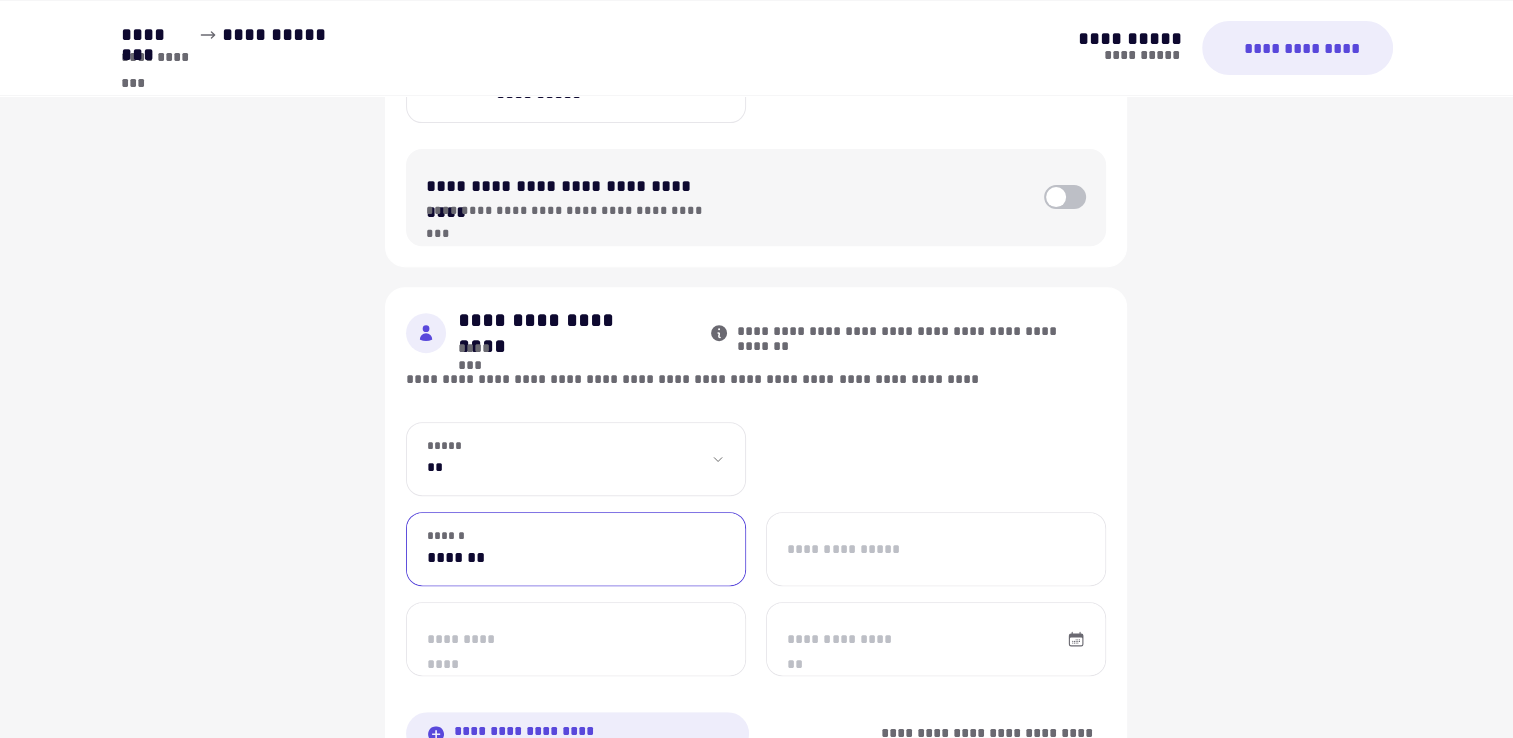 type on "**********" 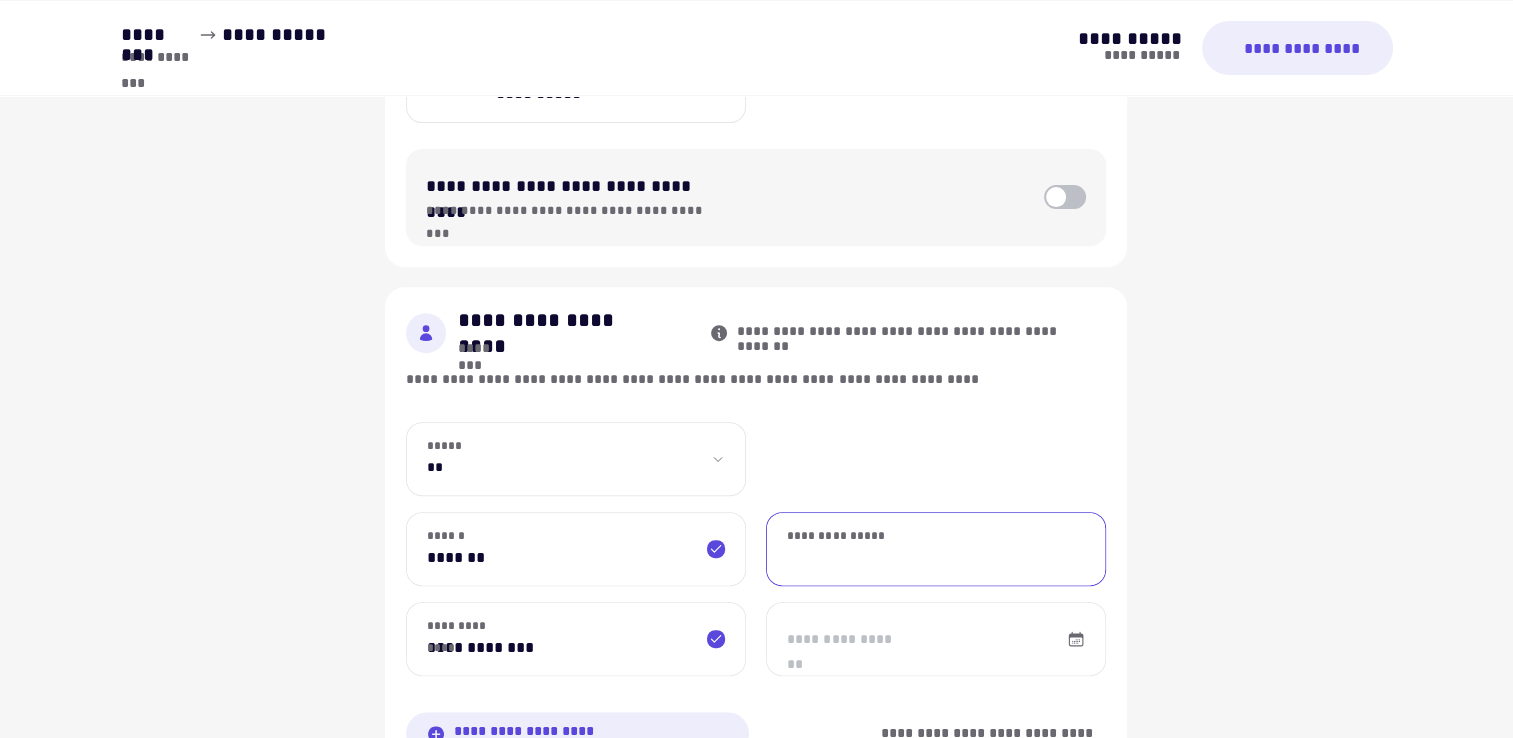 click on "**********" at bounding box center [936, 549] 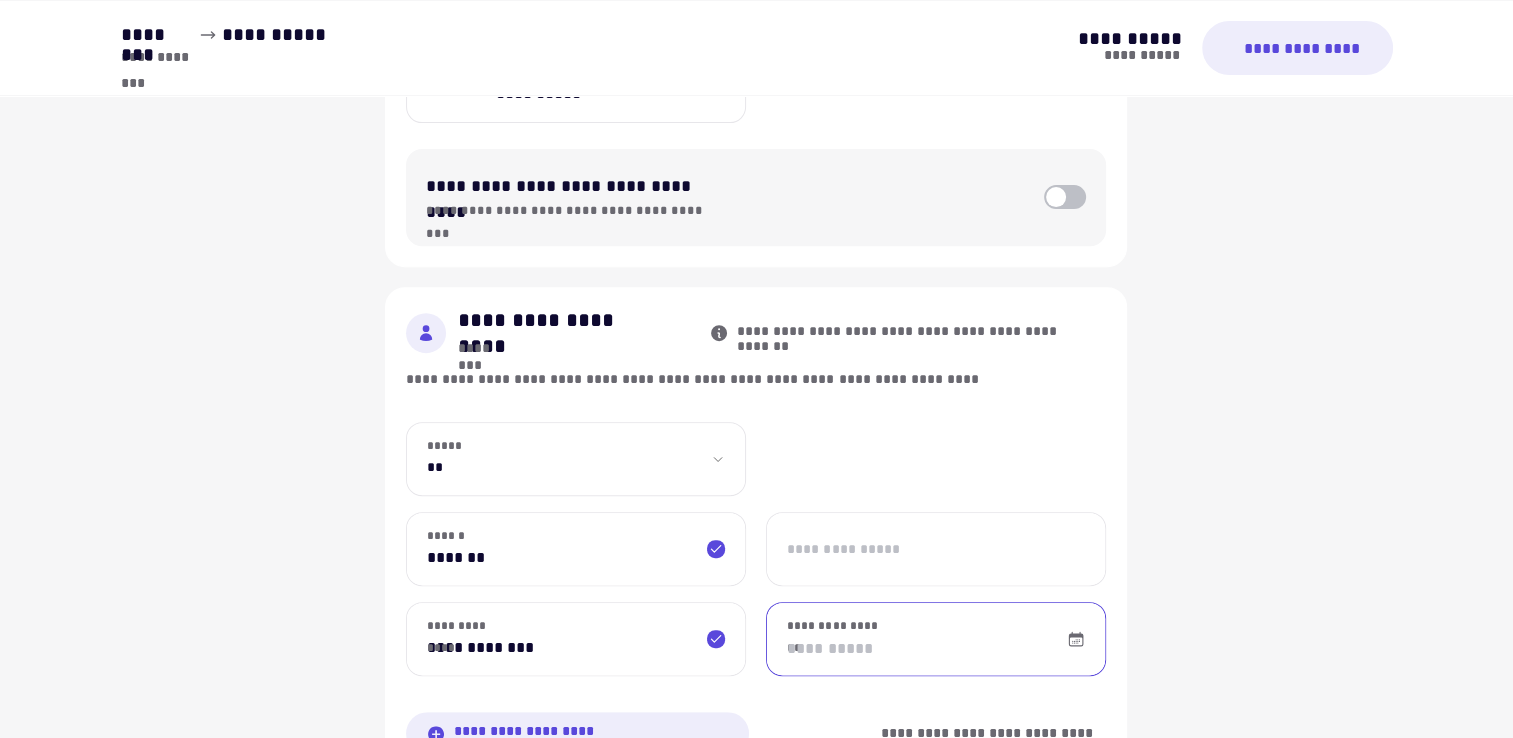 click on "**********" at bounding box center (936, 639) 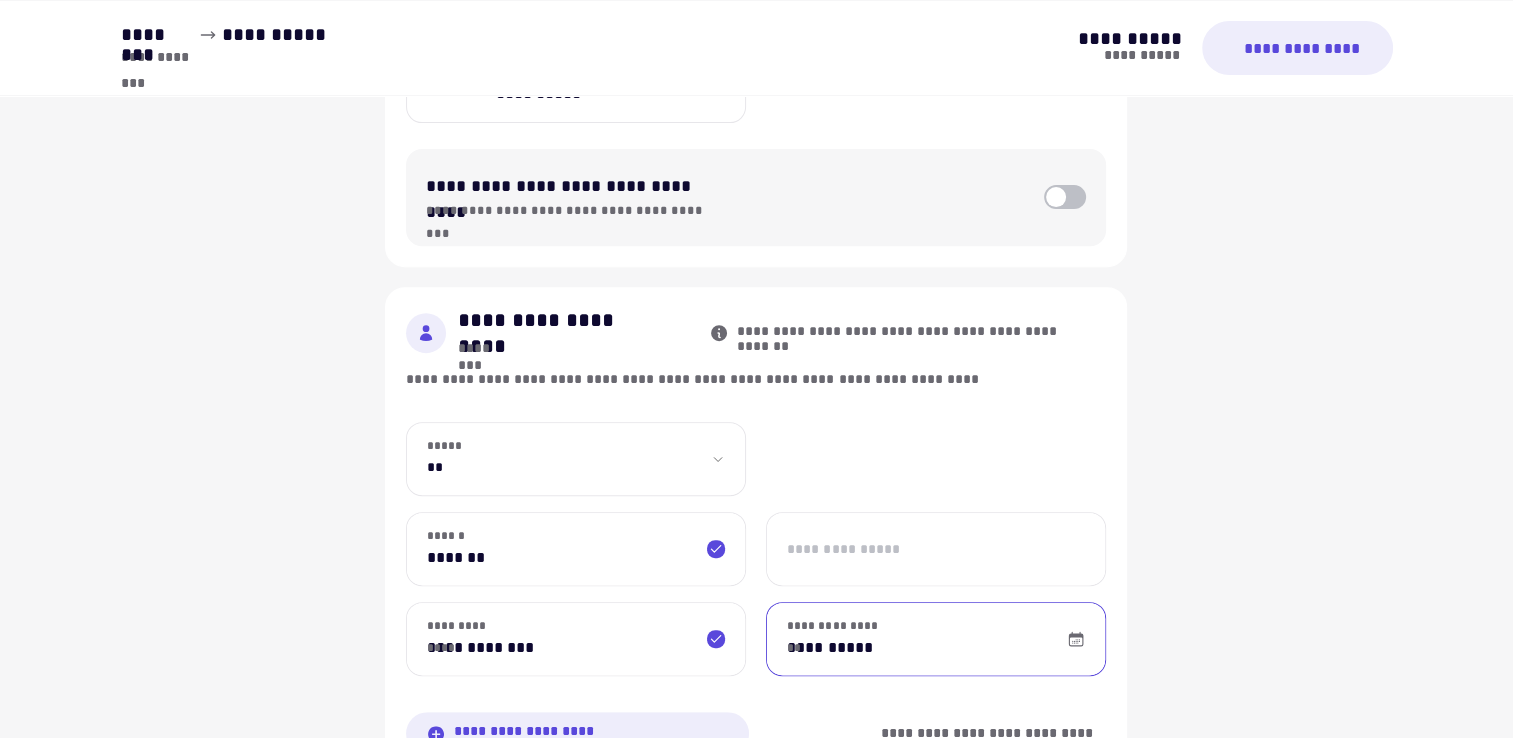 scroll, scrollTop: 904, scrollLeft: 0, axis: vertical 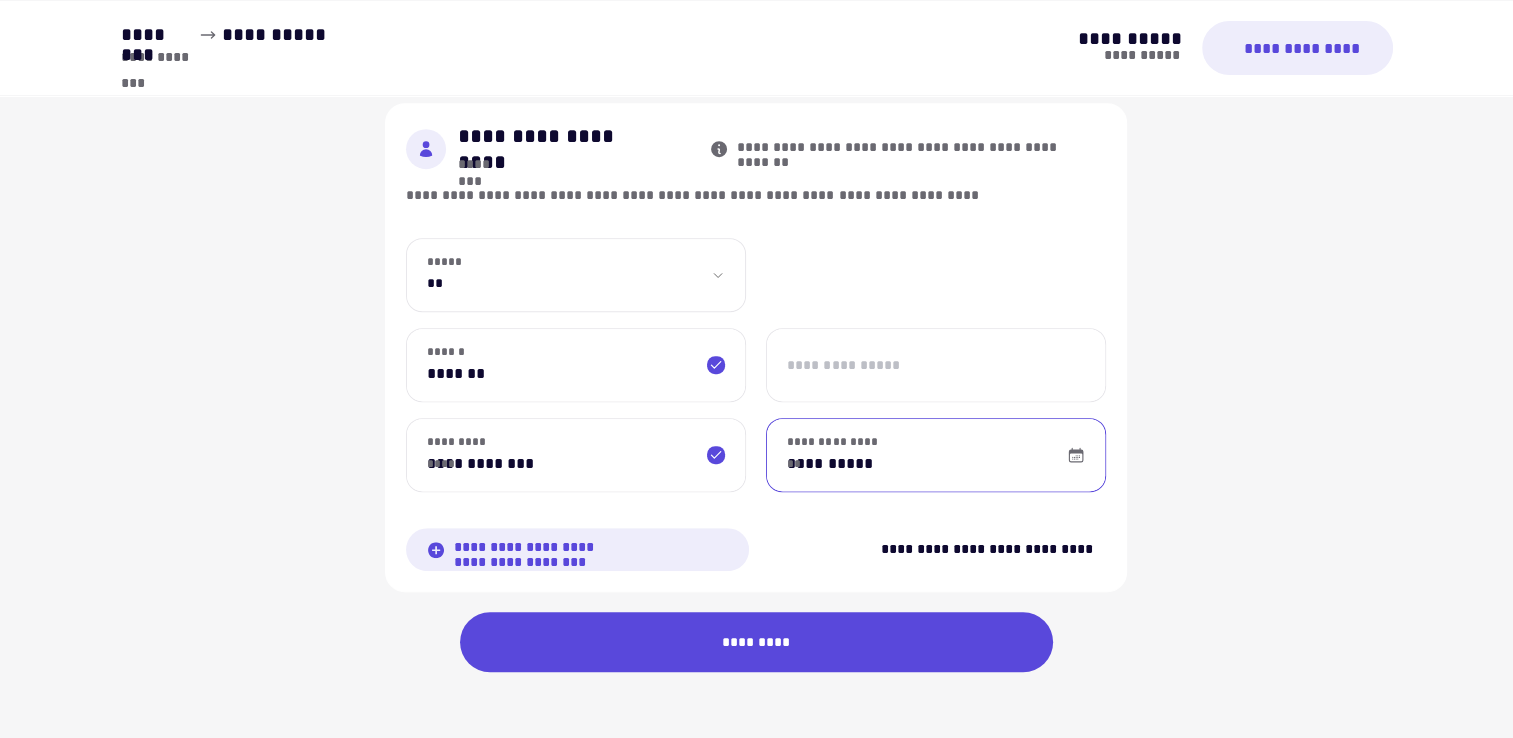 type on "**********" 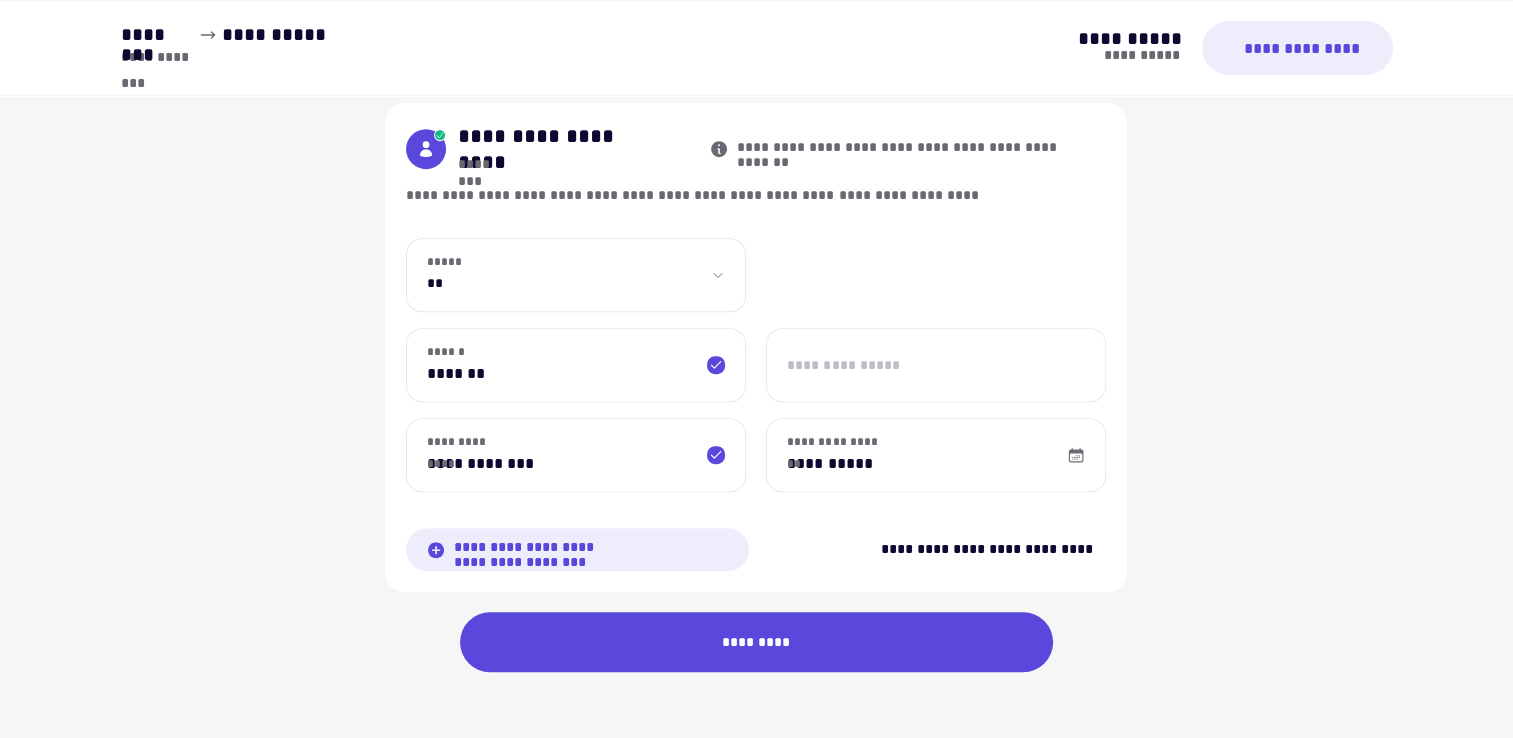 click on "[FIRST] [LAST]" at bounding box center (987, 550) 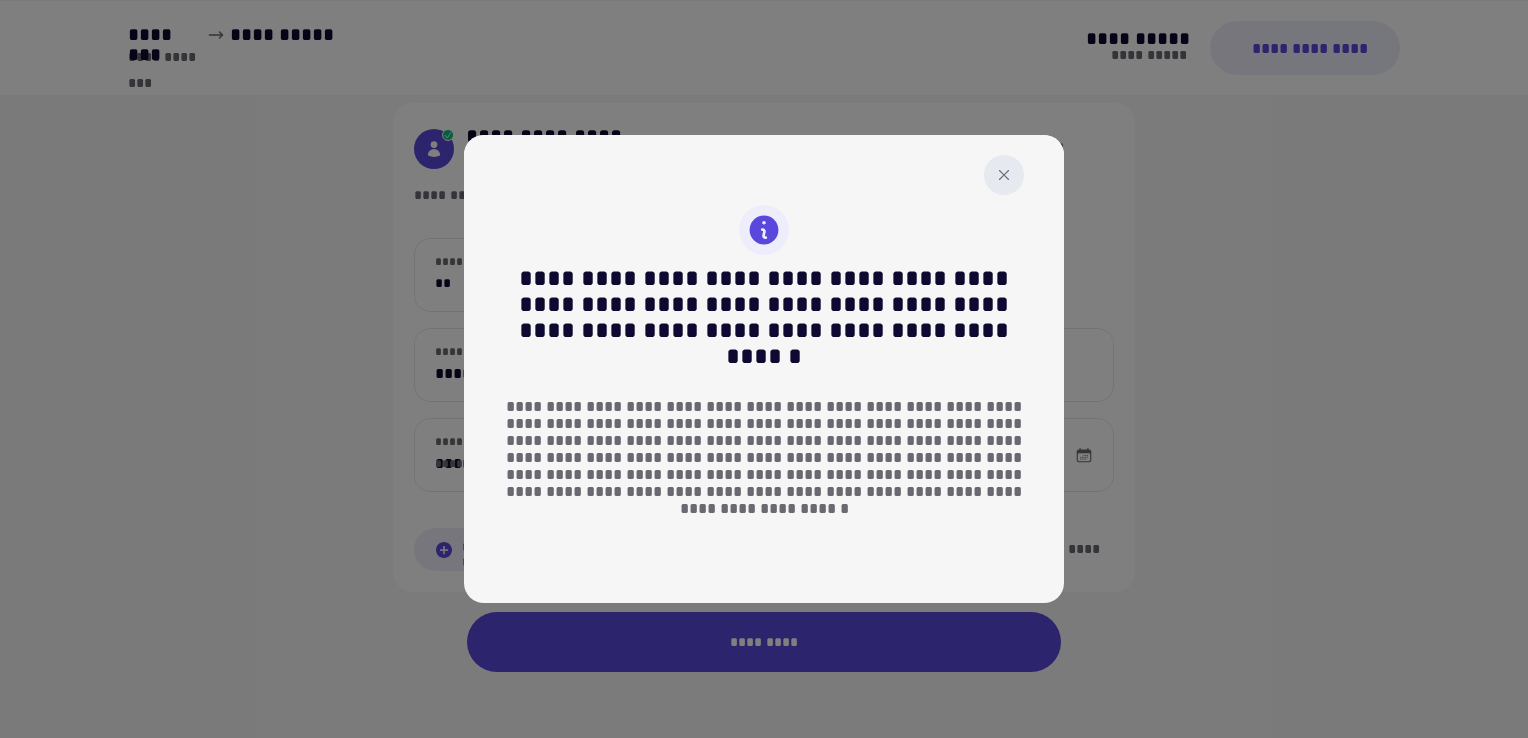 click at bounding box center (1004, 175) 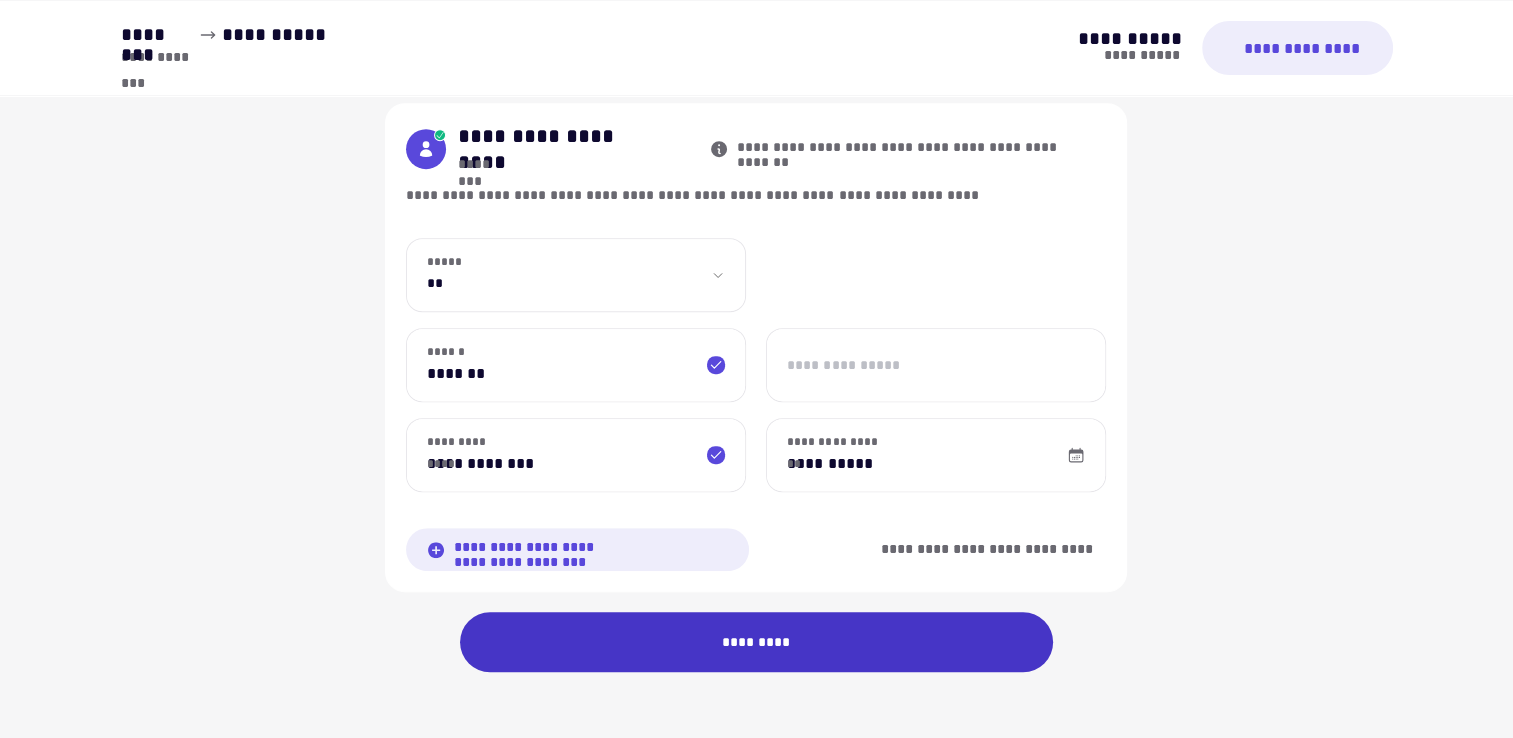 click on "*********" at bounding box center [757, 642] 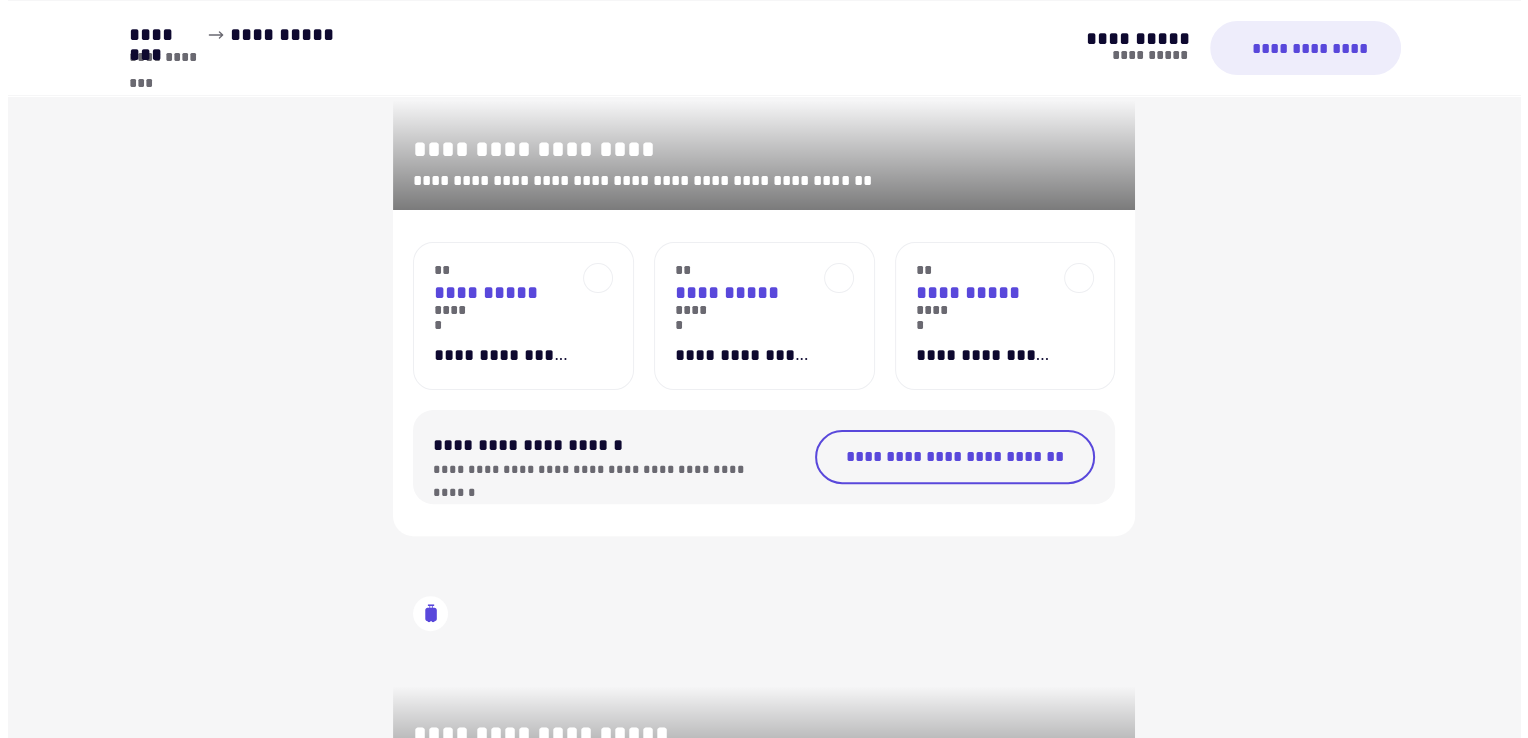 scroll, scrollTop: 500, scrollLeft: 0, axis: vertical 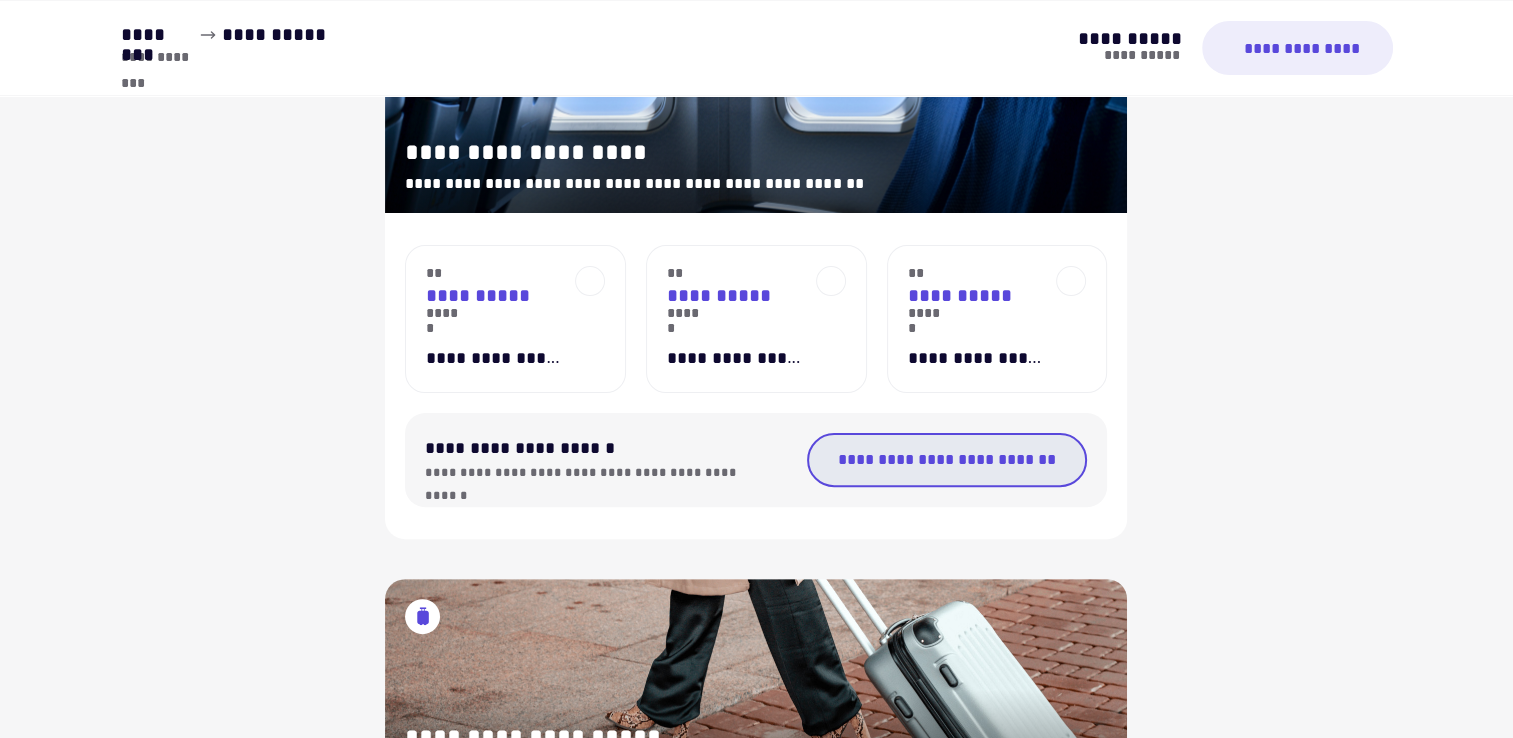 click on "**********" at bounding box center [947, 460] 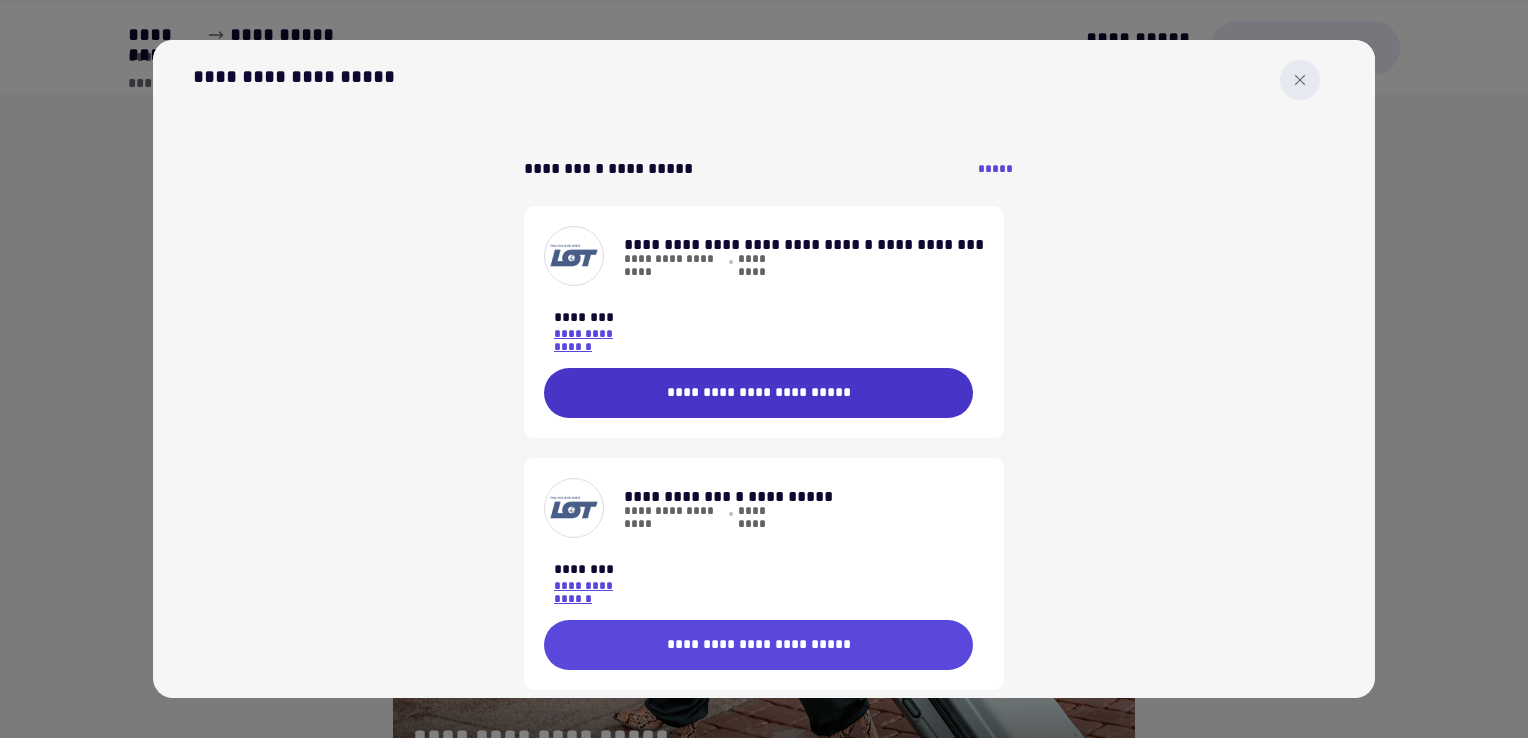 click on "**********" at bounding box center (758, 393) 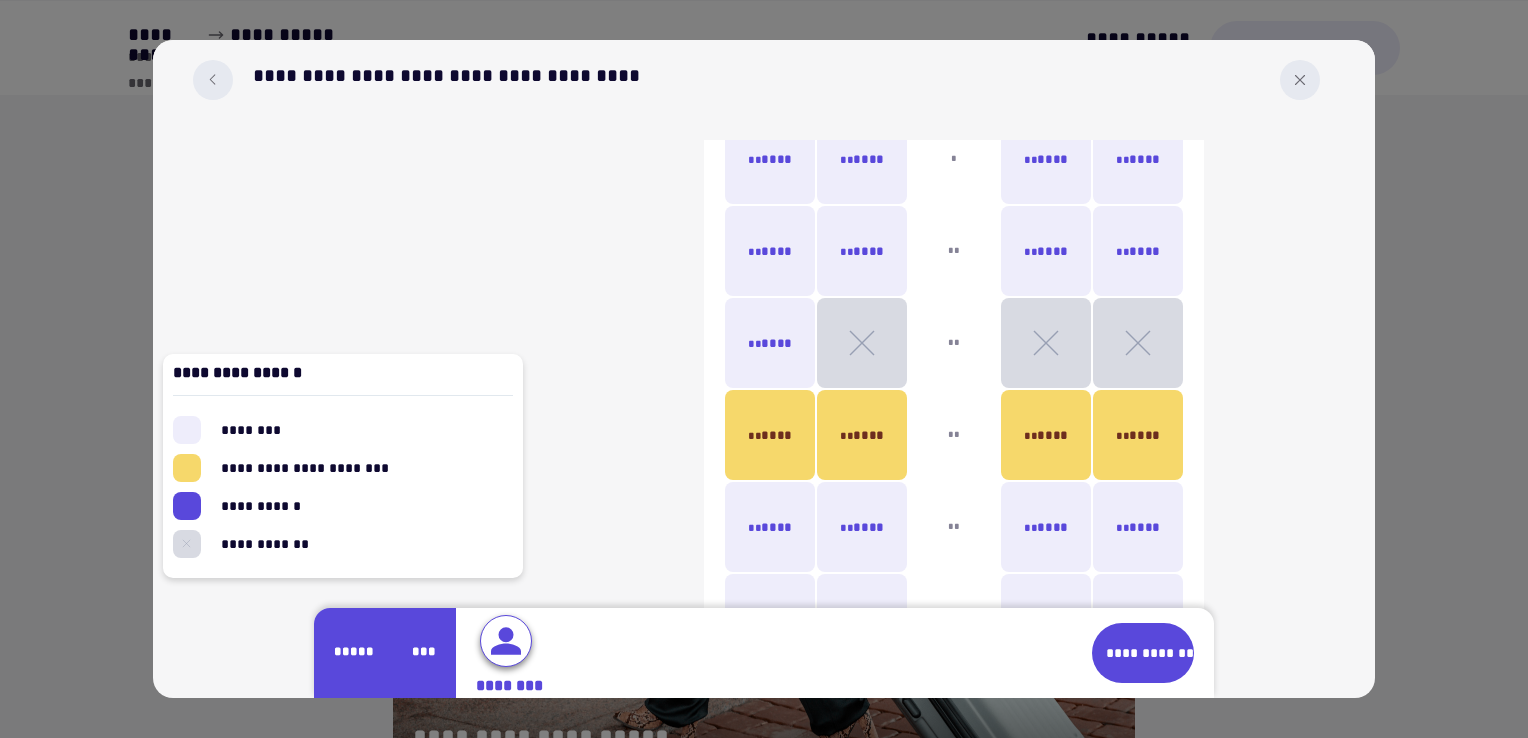 scroll, scrollTop: 907, scrollLeft: 0, axis: vertical 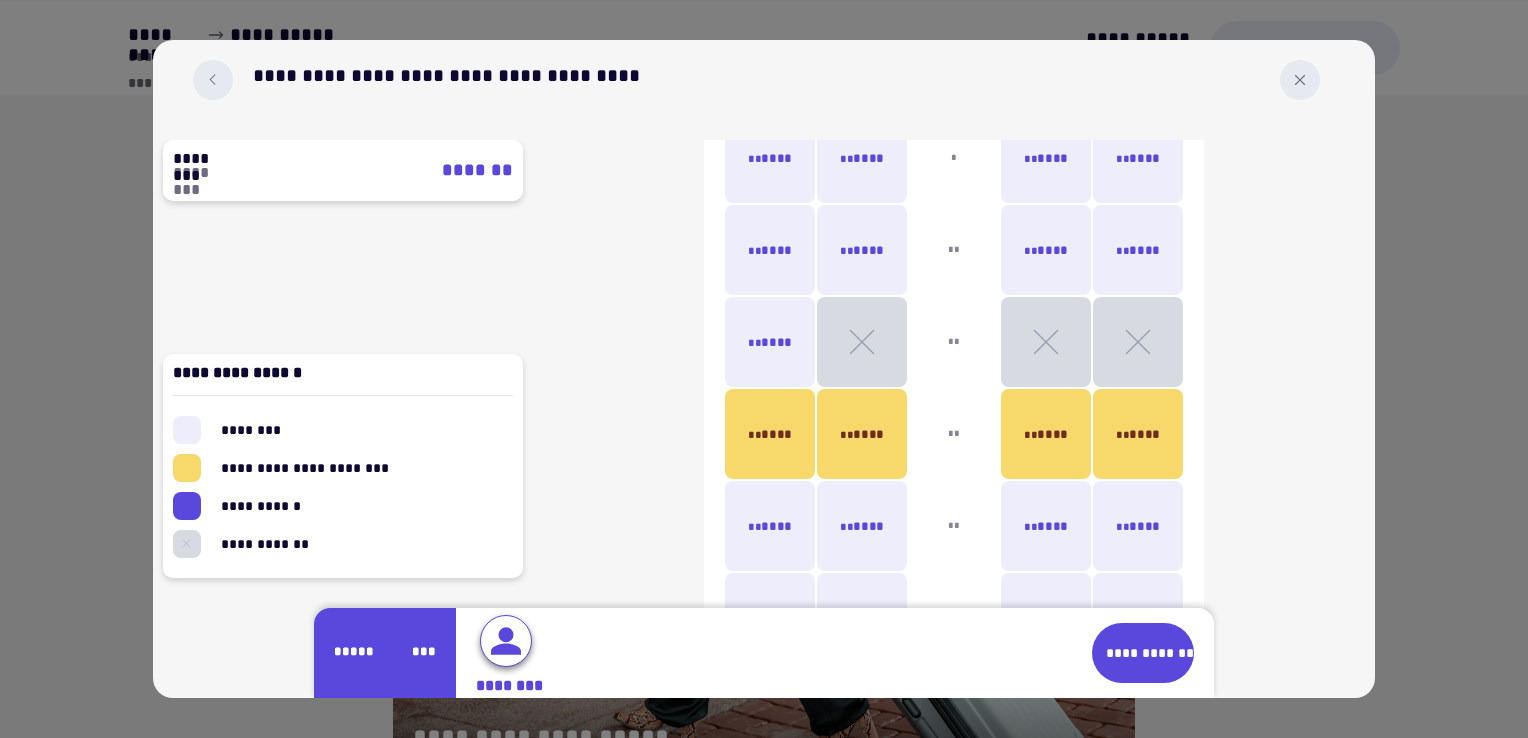 click on "[FIRST] [LAST]" at bounding box center [770, 342] 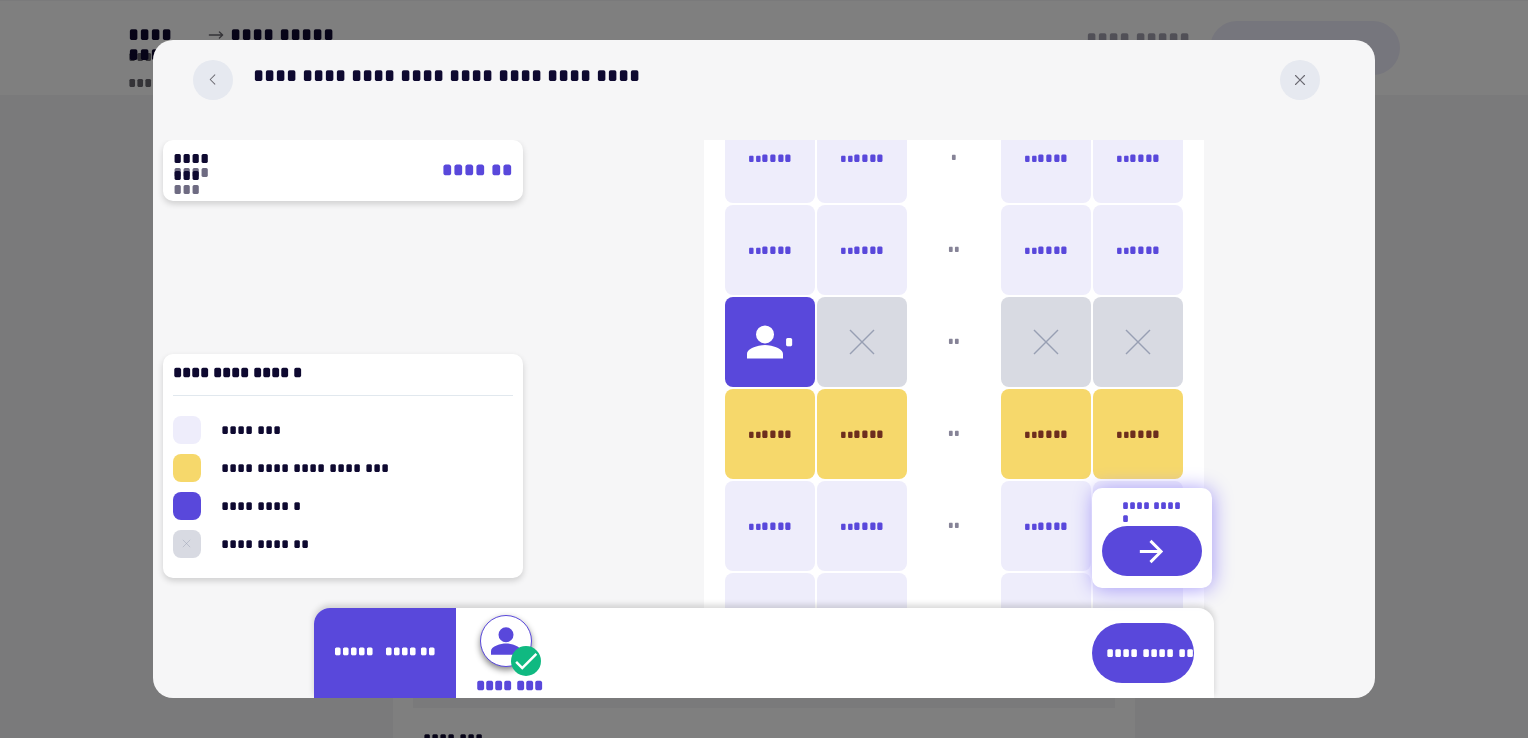 scroll, scrollTop: 0, scrollLeft: 0, axis: both 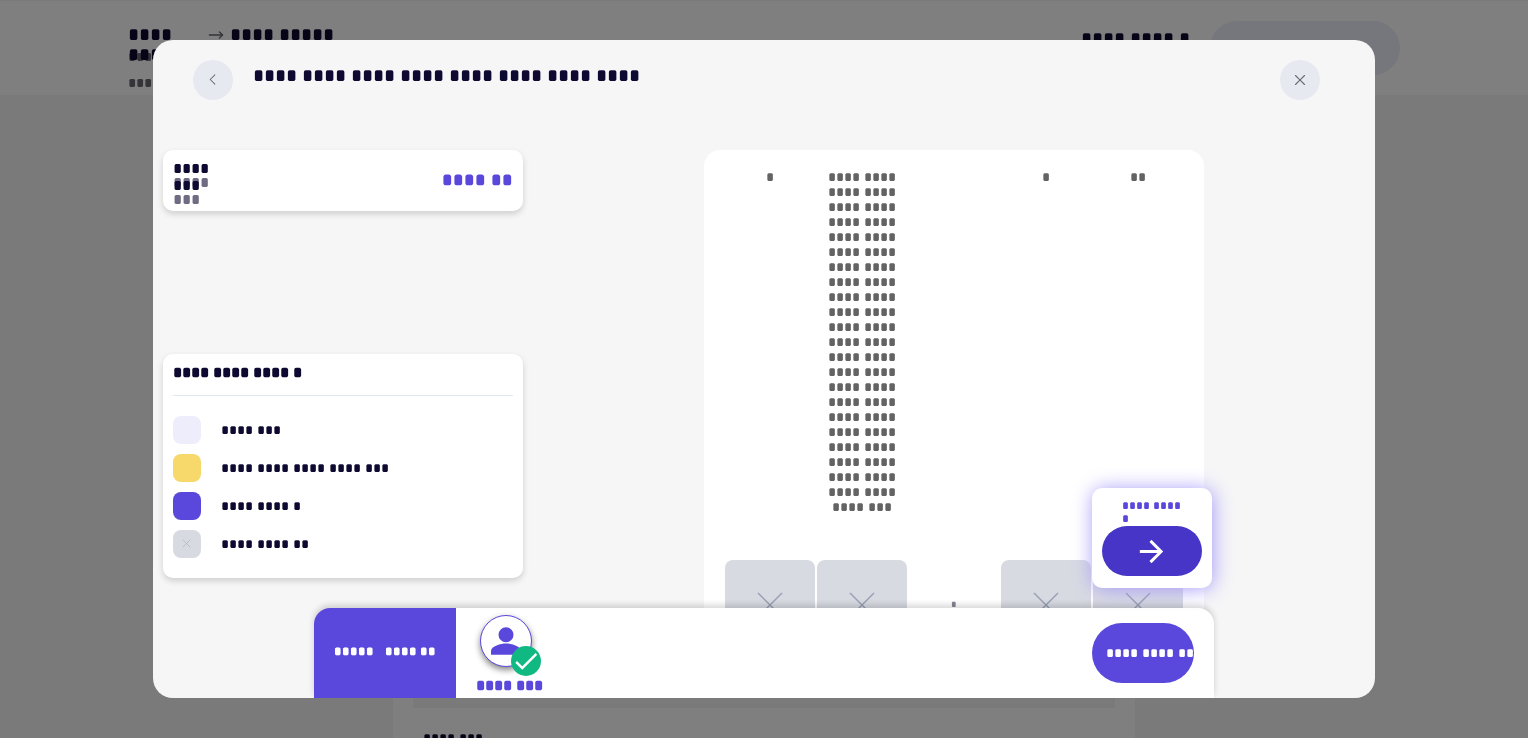 click 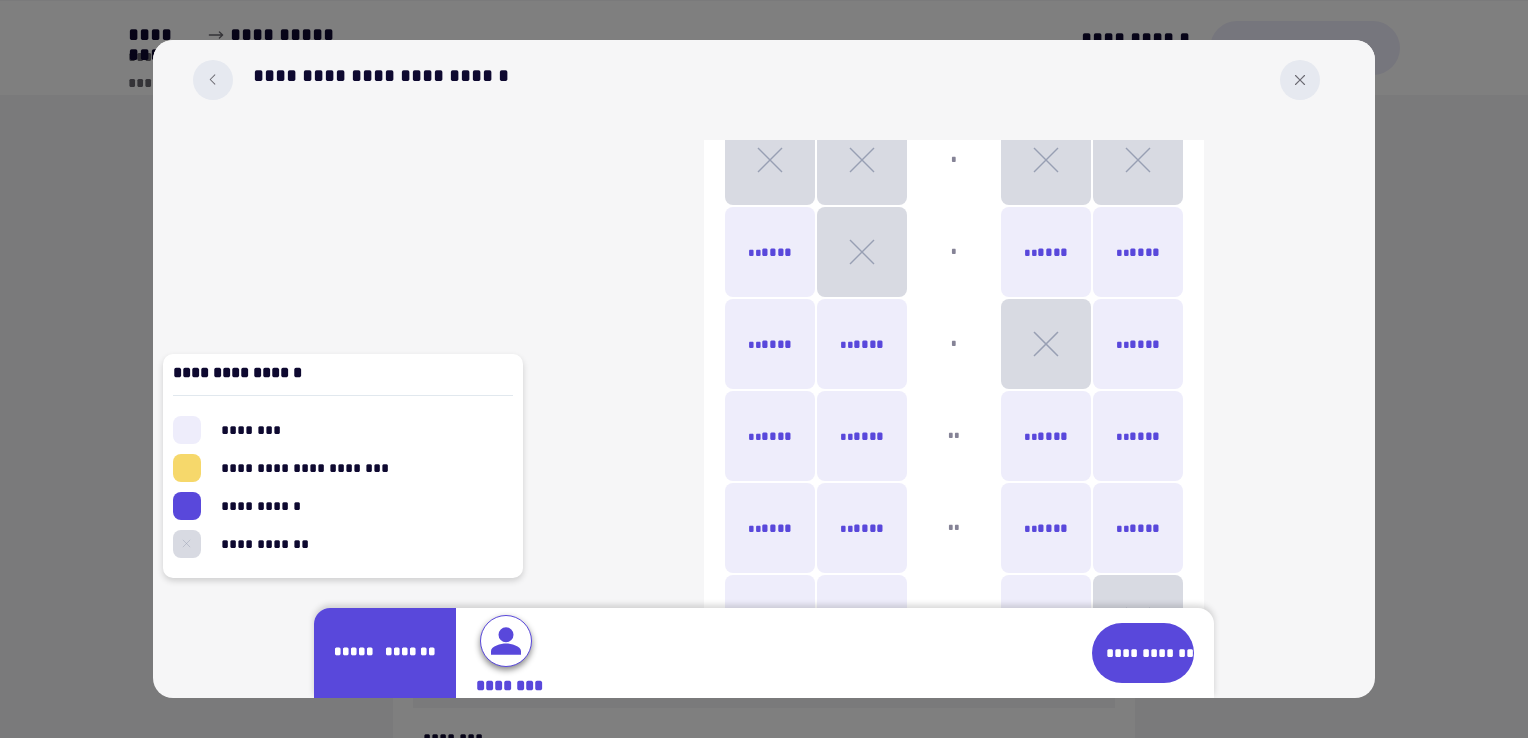 scroll, scrollTop: 723, scrollLeft: 0, axis: vertical 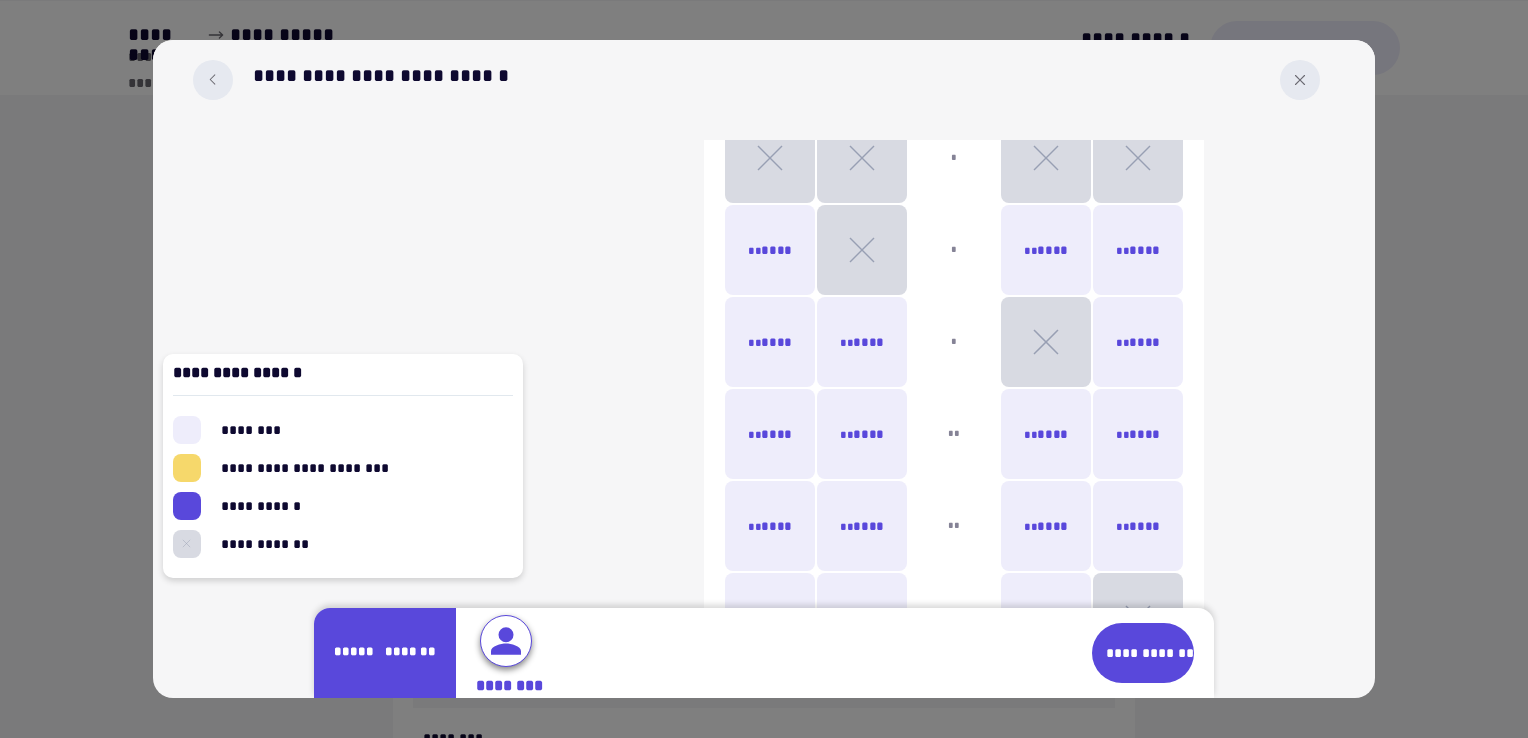 click on "[FIRST] [LAST]" at bounding box center (1138, 342) 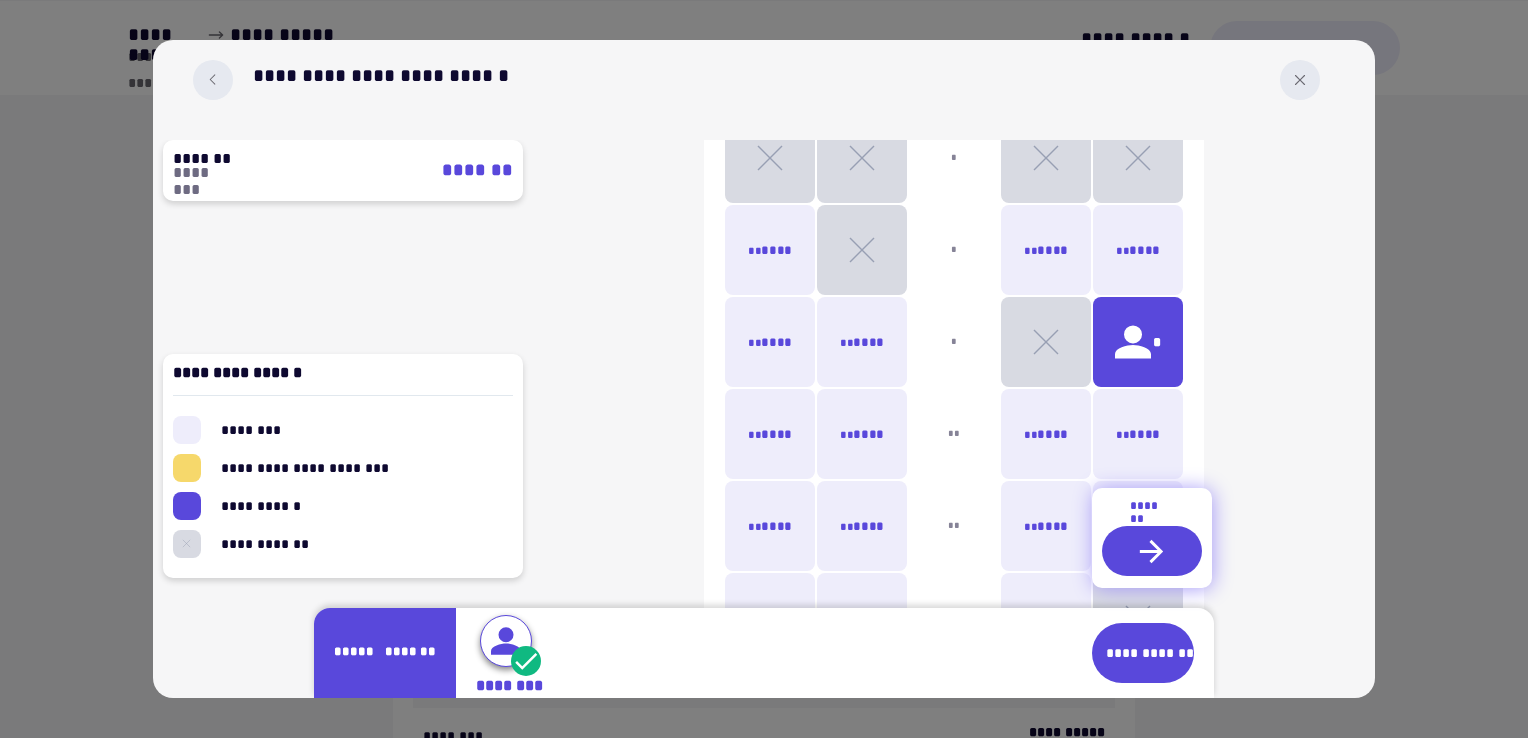 scroll, scrollTop: 0, scrollLeft: 0, axis: both 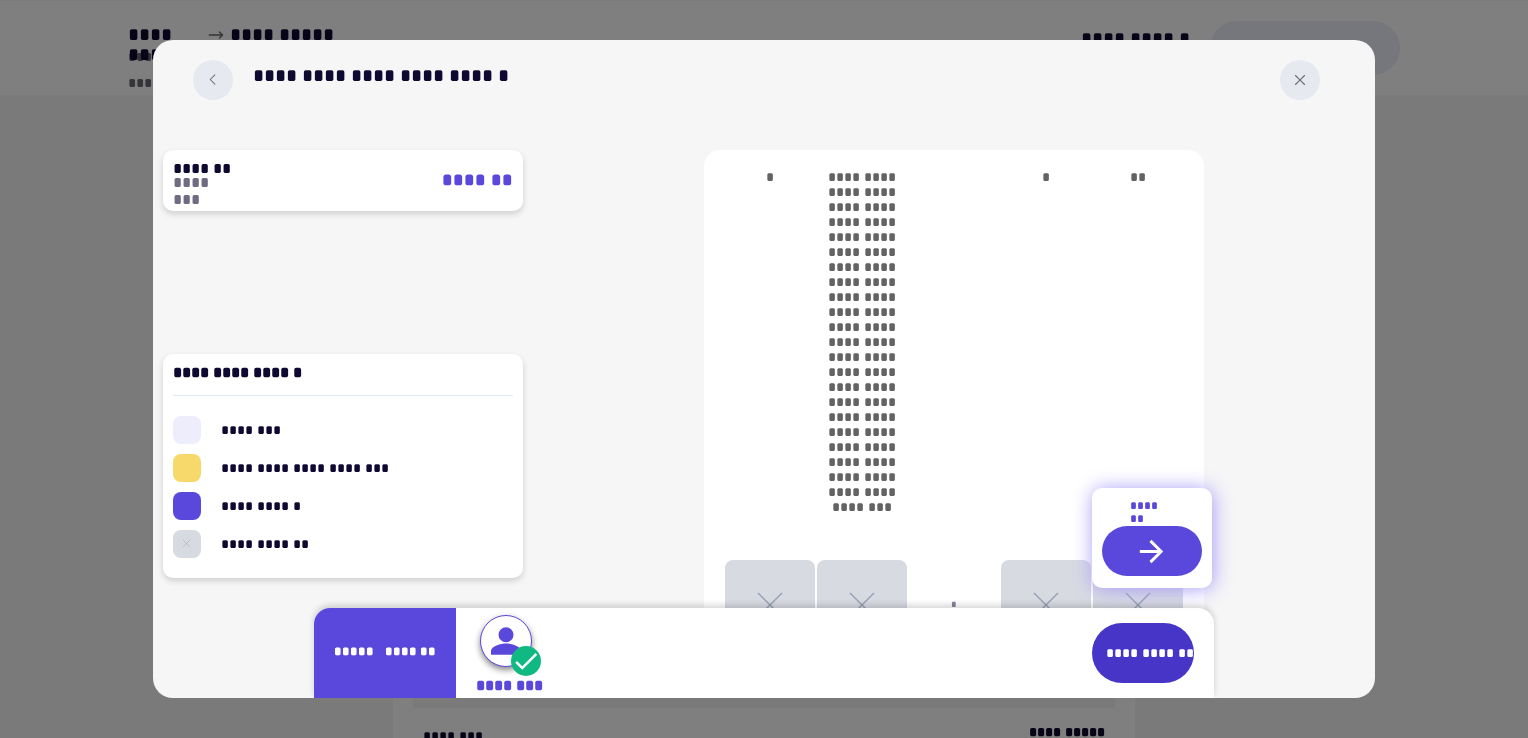 click on "**********" at bounding box center [1143, 653] 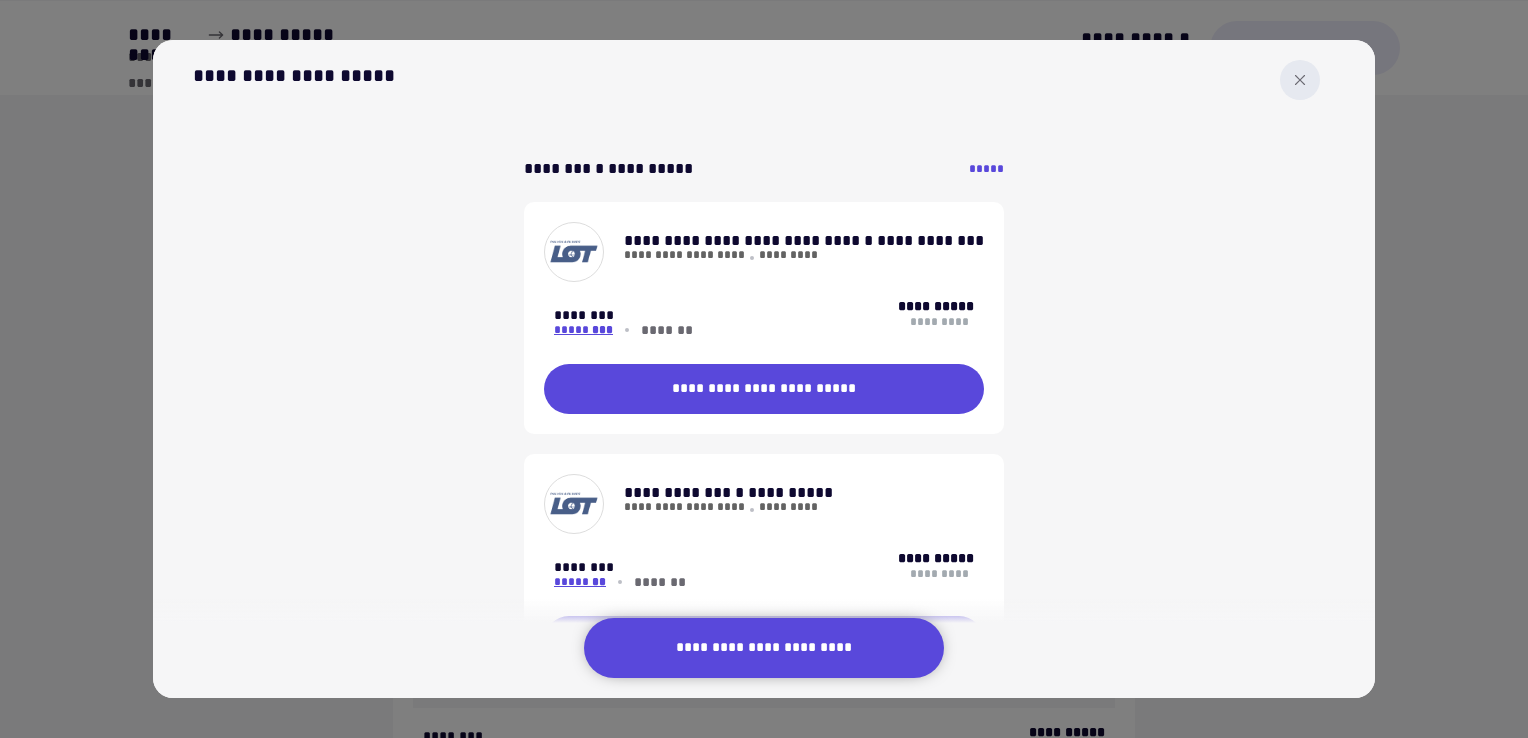 scroll, scrollTop: 0, scrollLeft: 0, axis: both 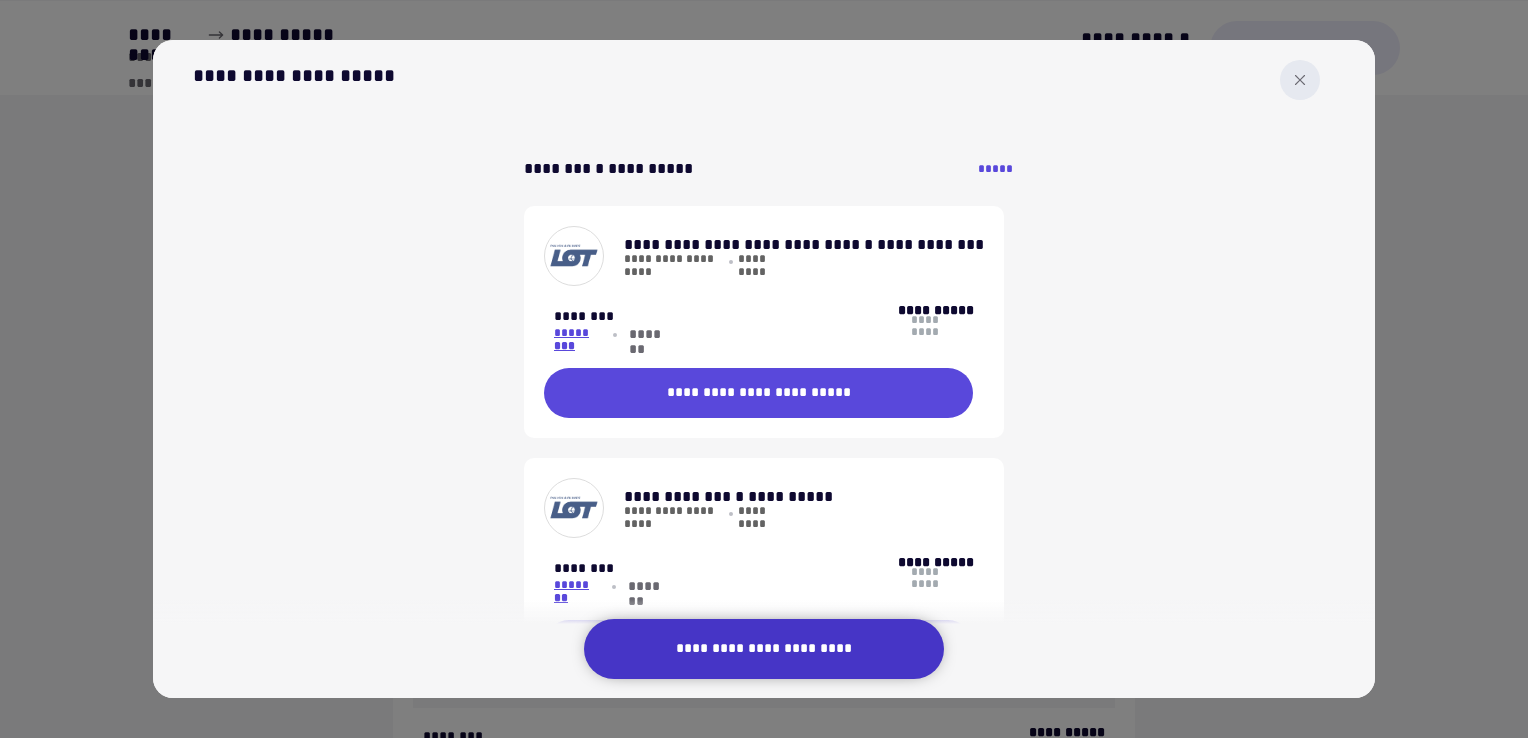 click on "**********" at bounding box center (764, 648) 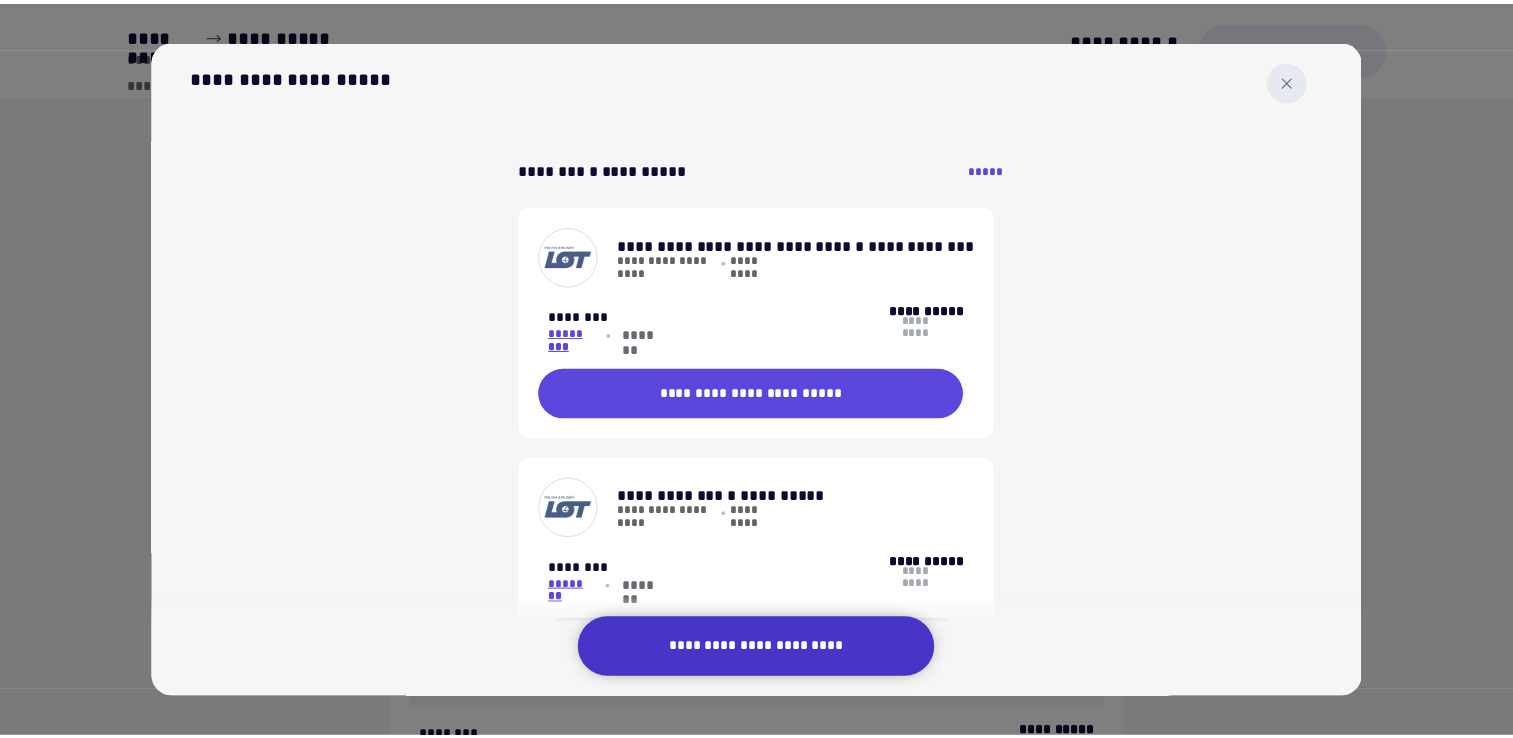 scroll, scrollTop: 0, scrollLeft: 0, axis: both 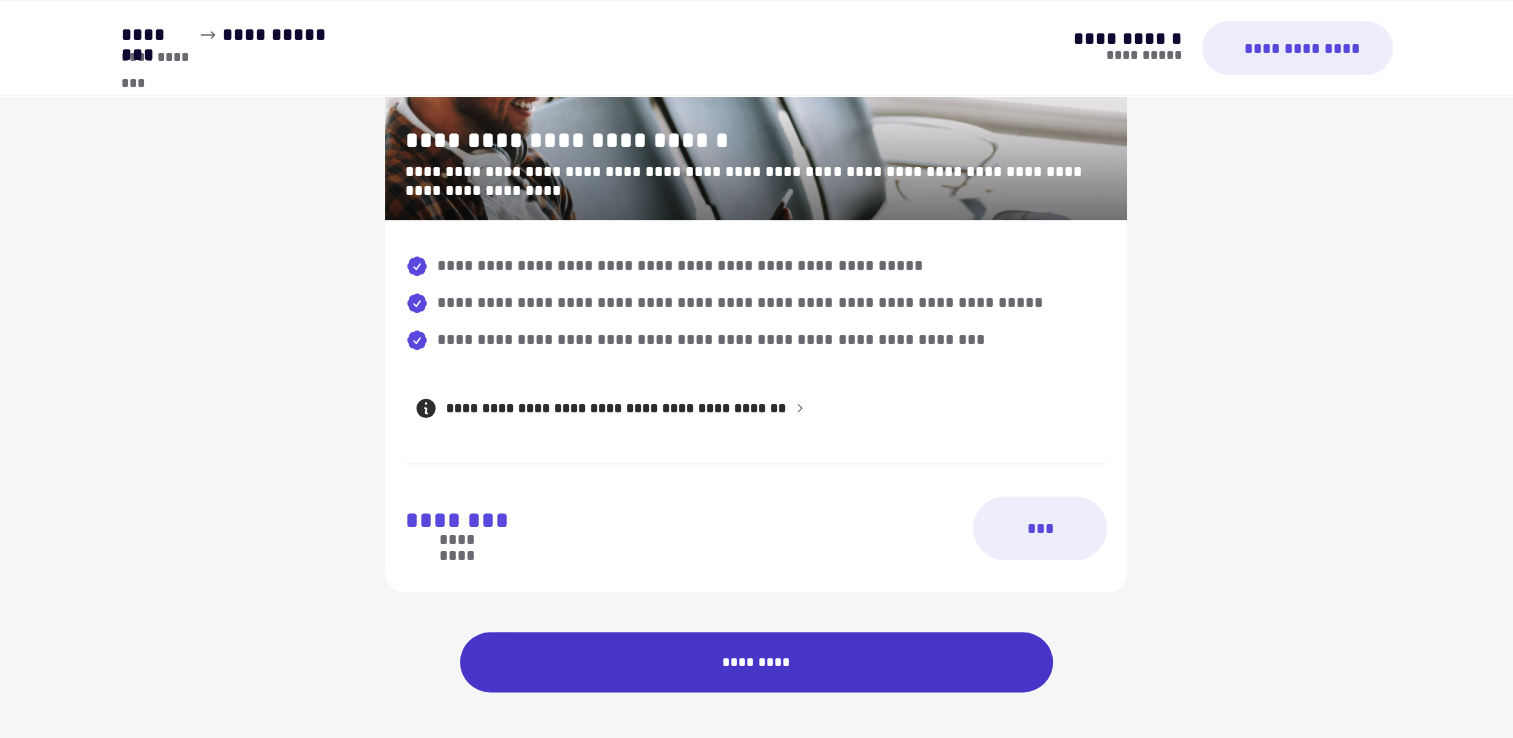 click on "*********" at bounding box center (757, 662) 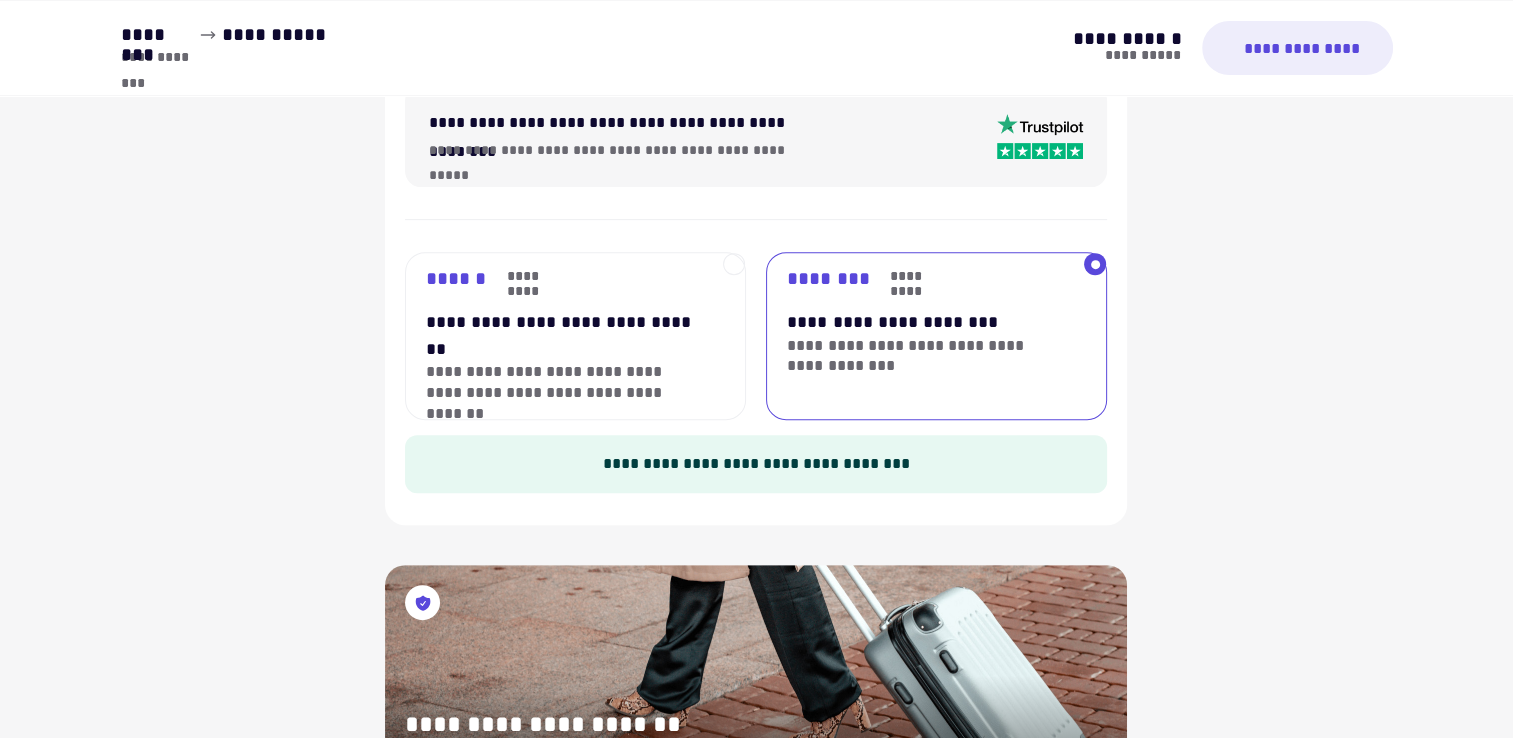 scroll, scrollTop: 732, scrollLeft: 0, axis: vertical 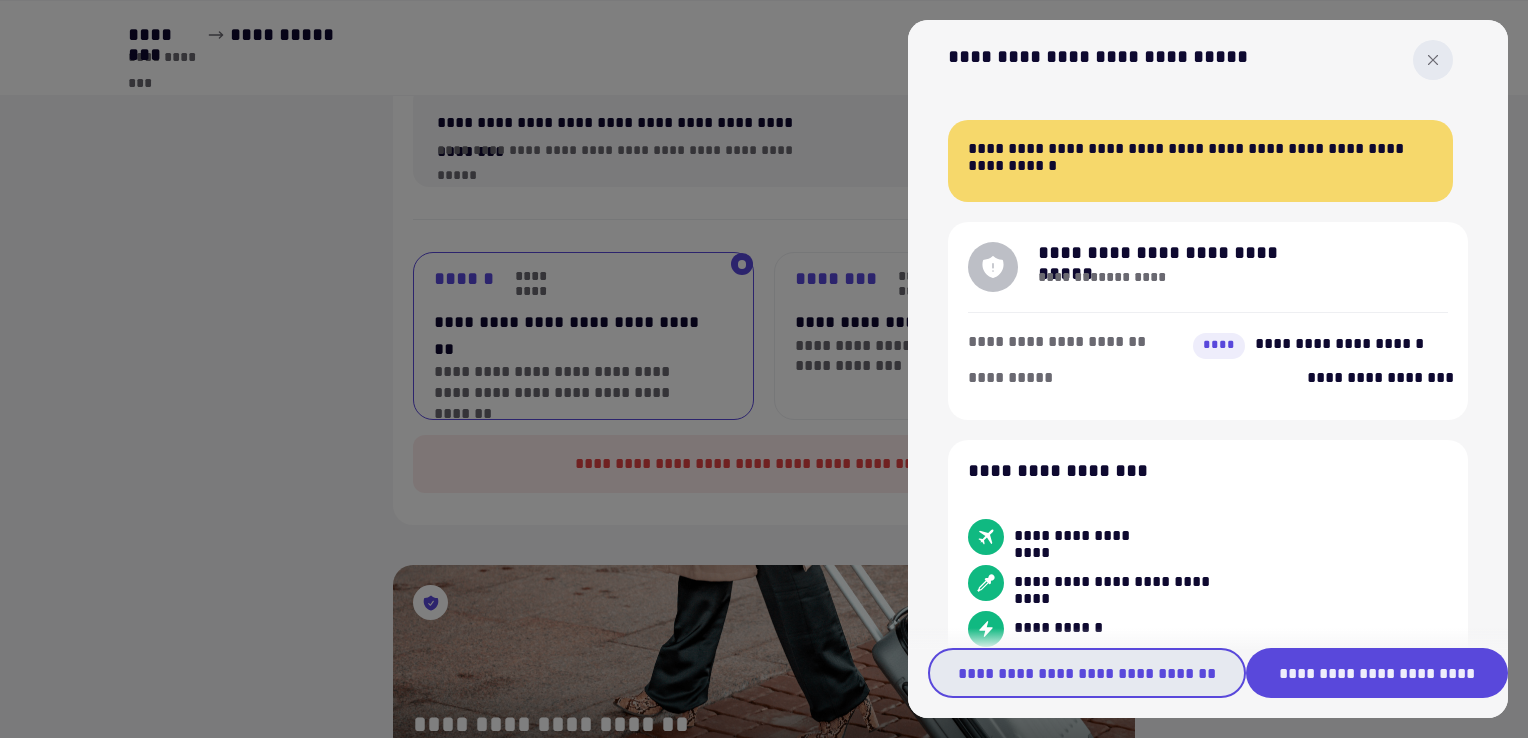 click on "**********" at bounding box center [1087, 673] 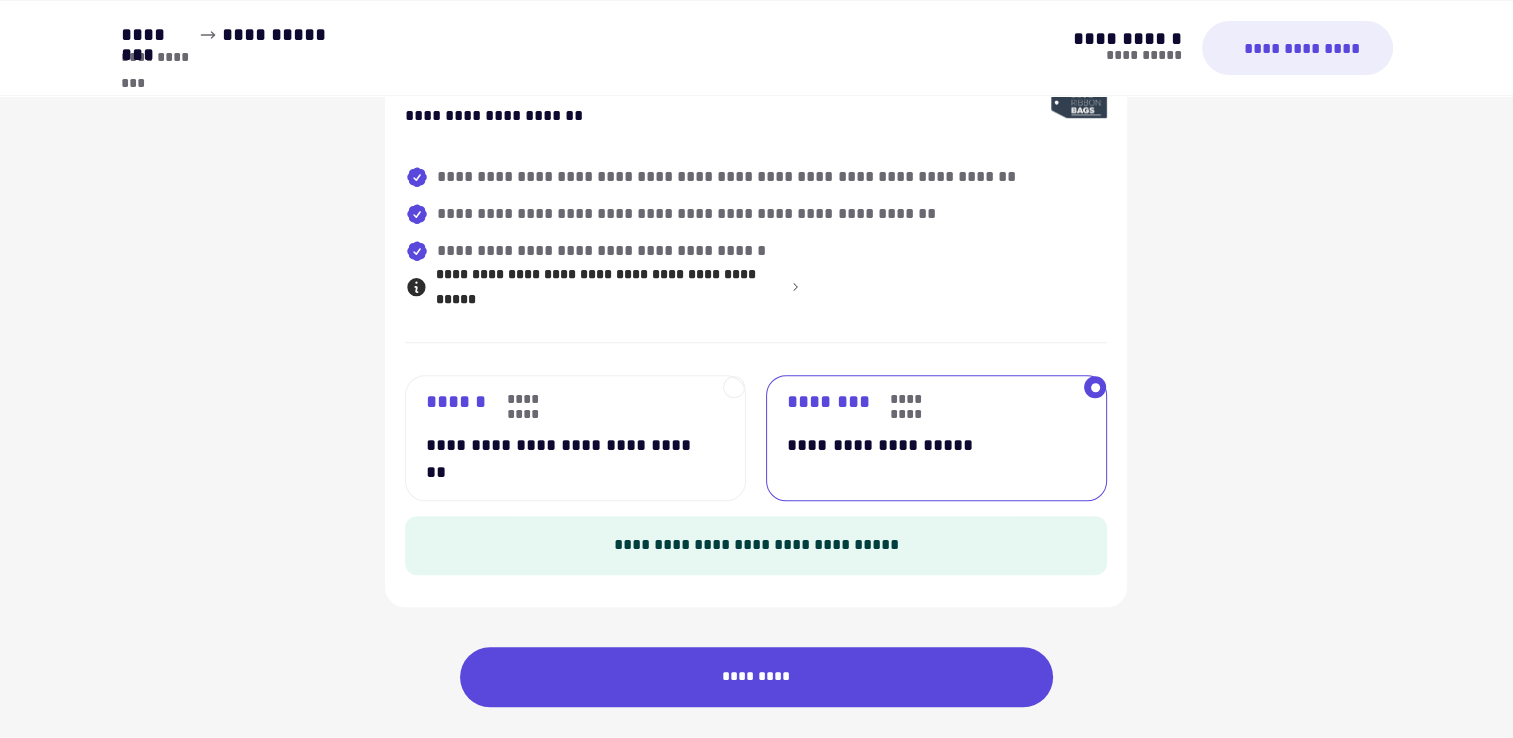 scroll, scrollTop: 1527, scrollLeft: 0, axis: vertical 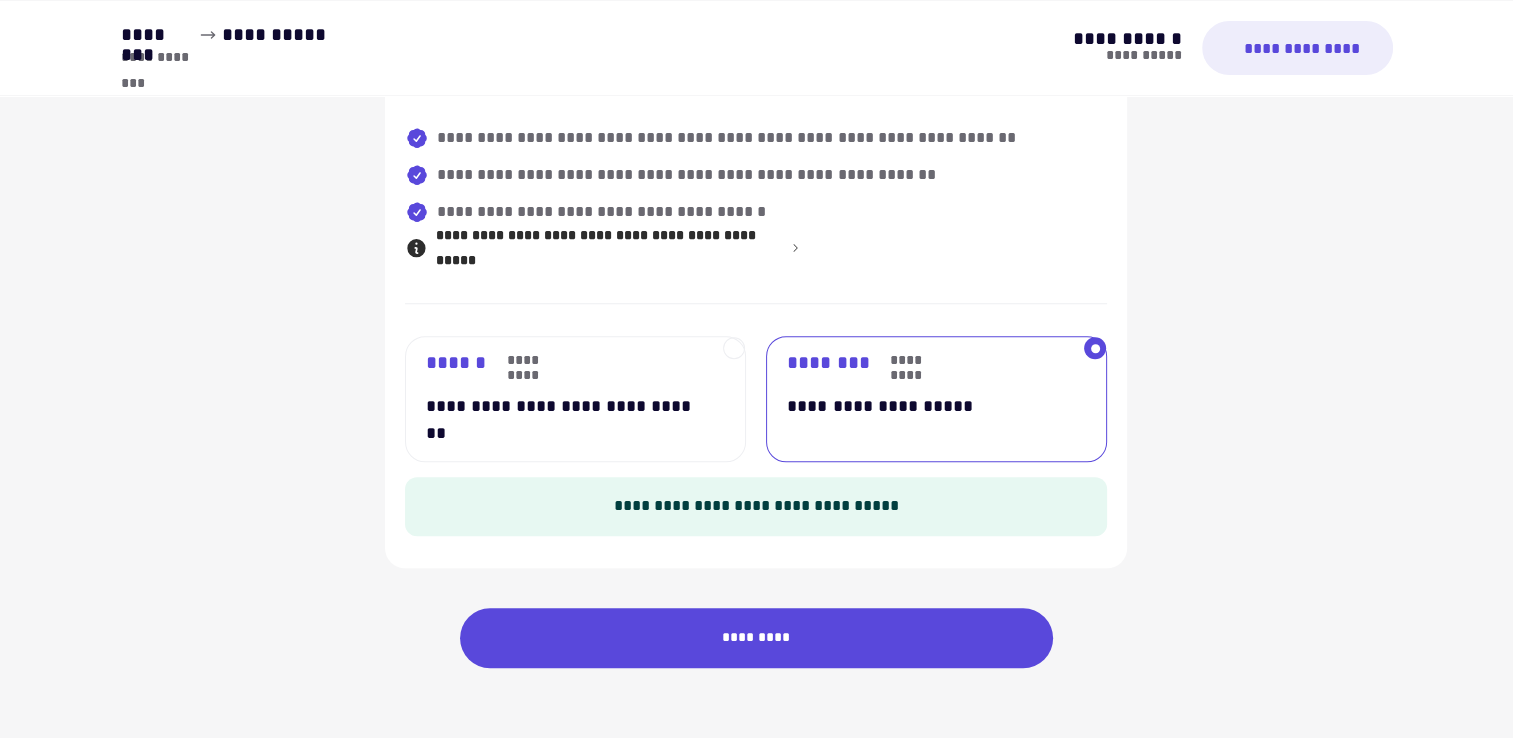 click on "**********" at bounding box center (559, 419) 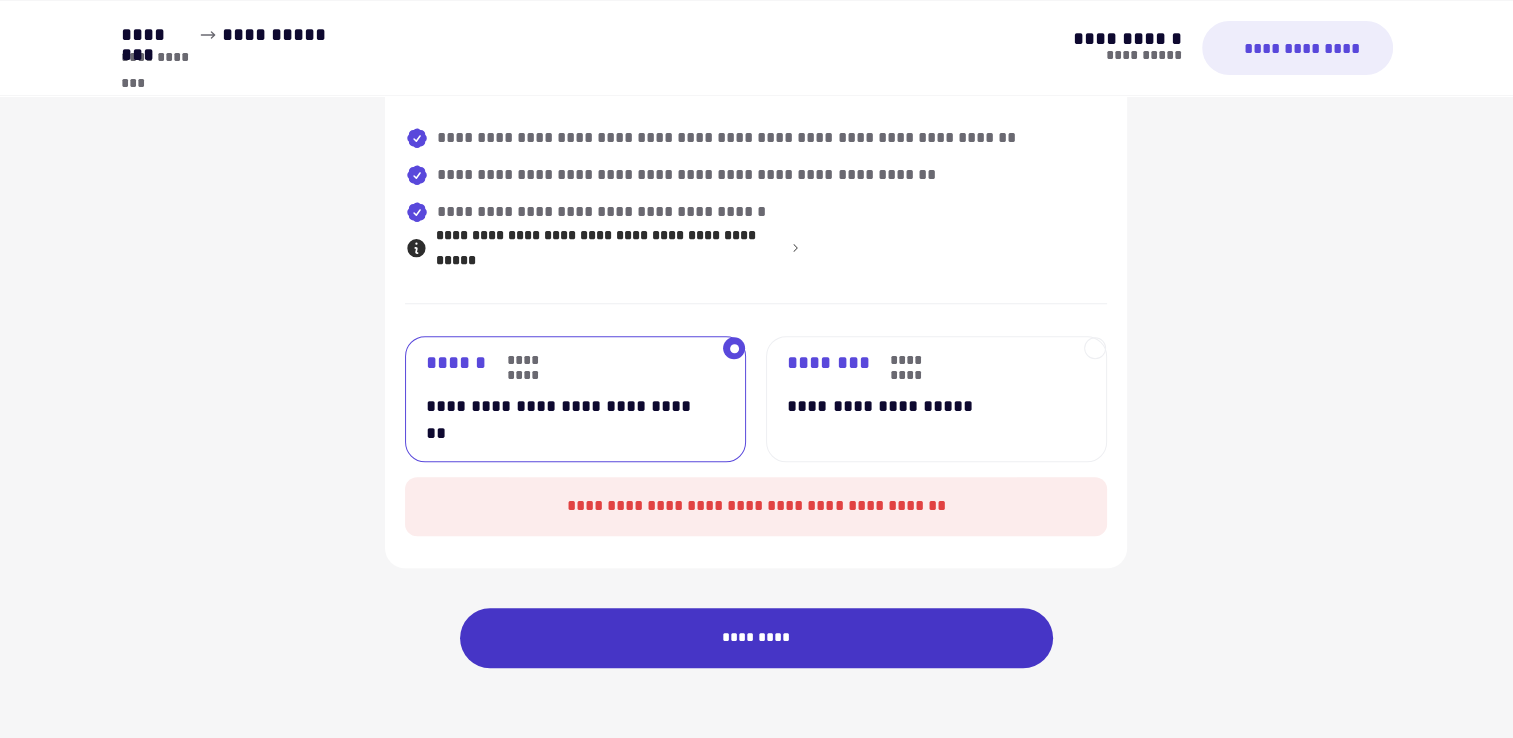 click on "*********" at bounding box center (757, 638) 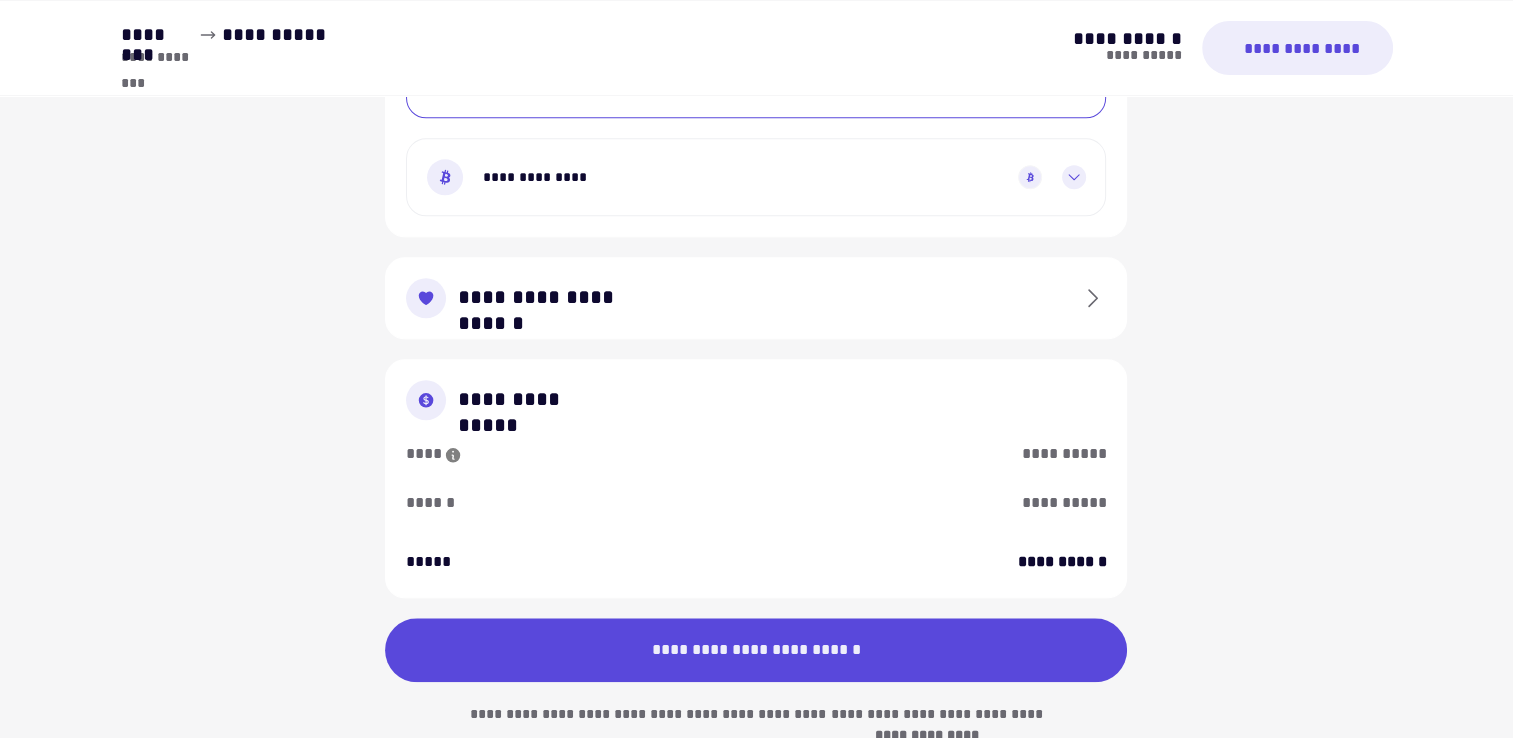 scroll, scrollTop: 1904, scrollLeft: 0, axis: vertical 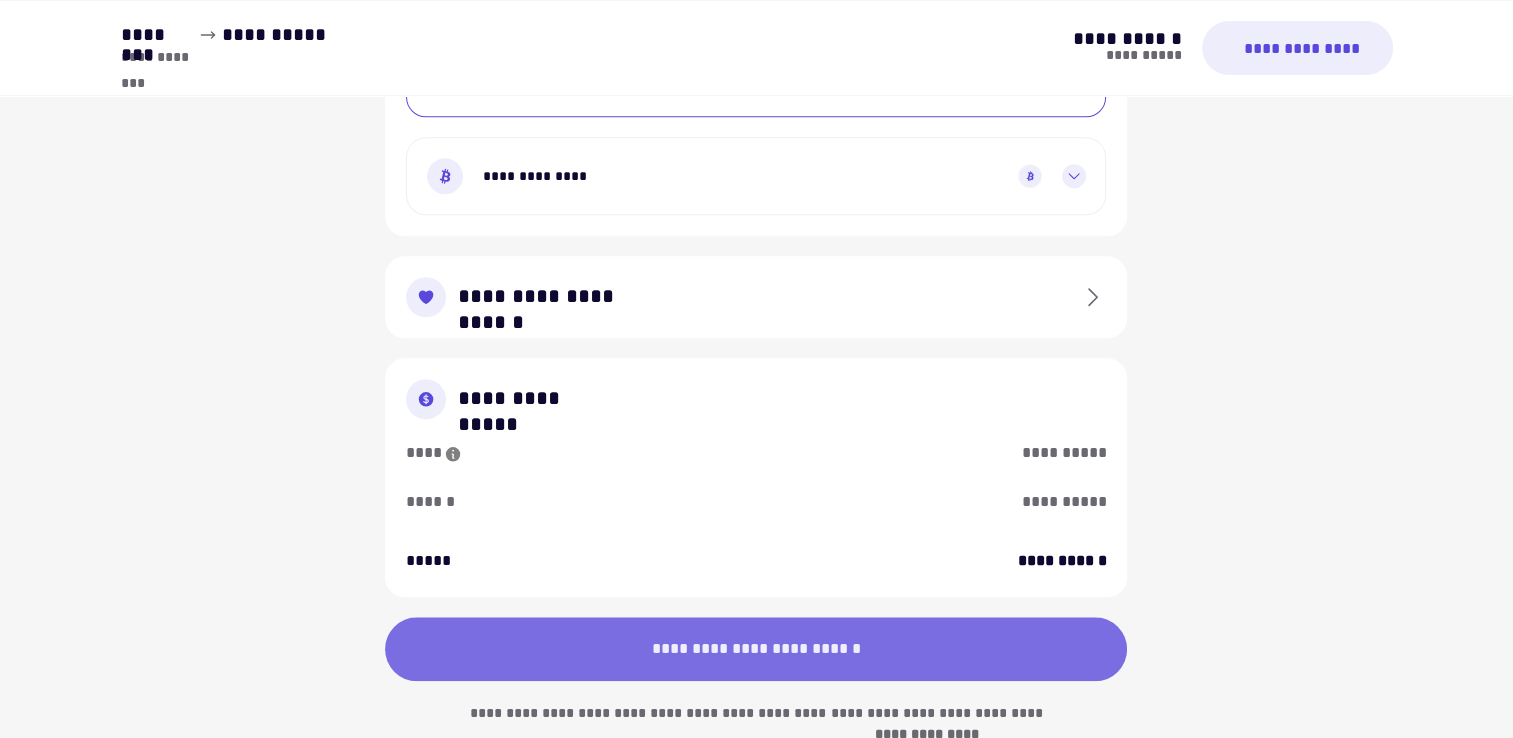click on "**********" at bounding box center (756, 649) 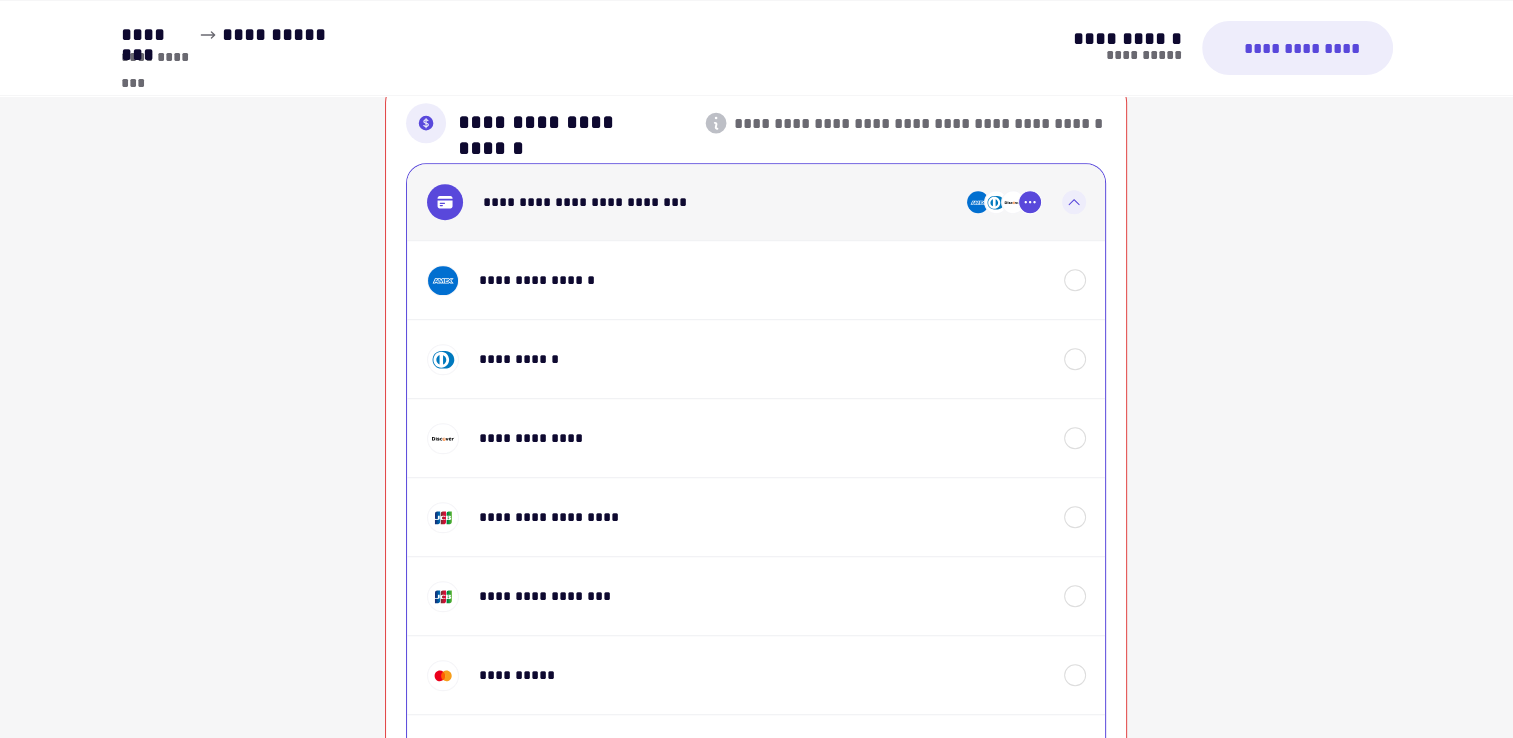 scroll, scrollTop: 1236, scrollLeft: 0, axis: vertical 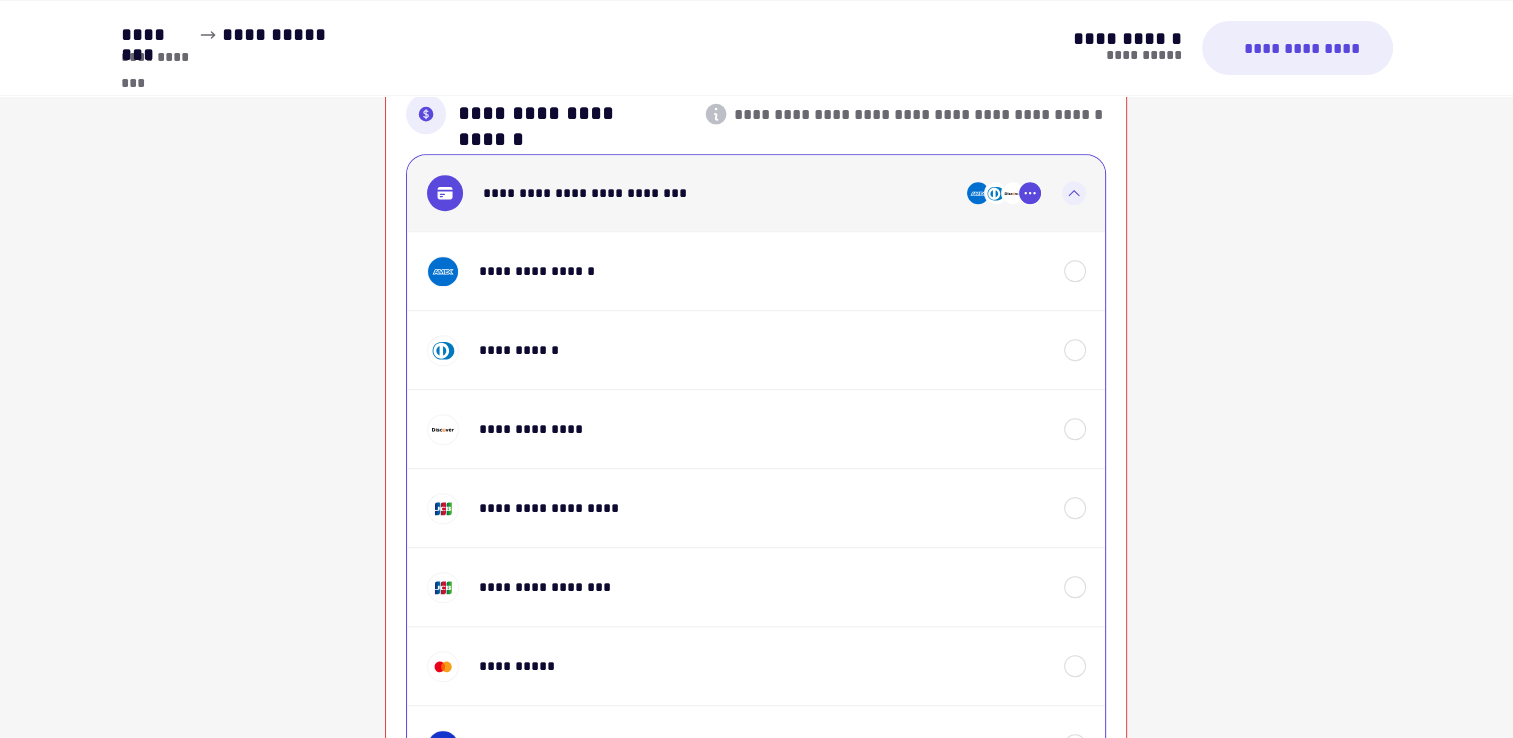 click on "**********" at bounding box center (756, 665) 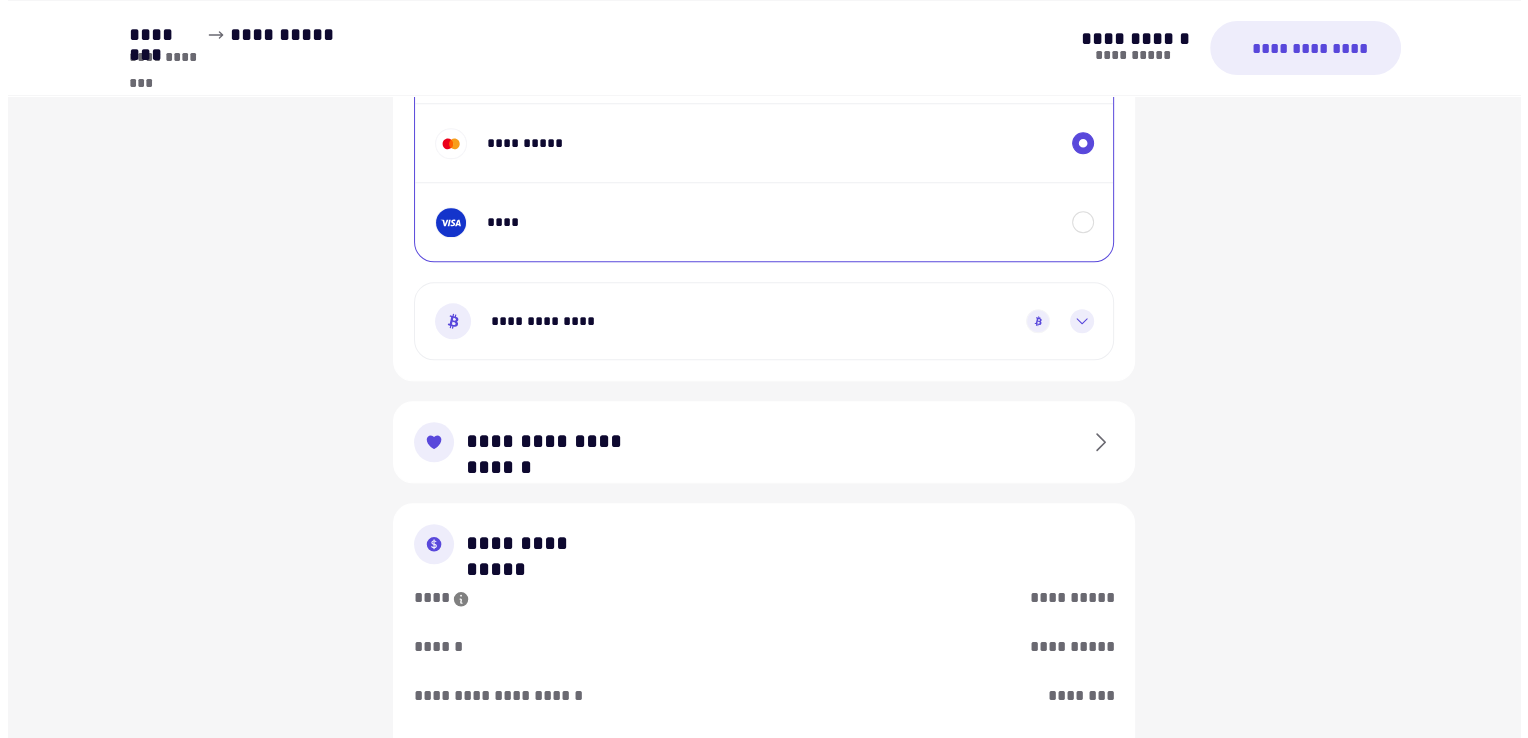 scroll, scrollTop: 2031, scrollLeft: 0, axis: vertical 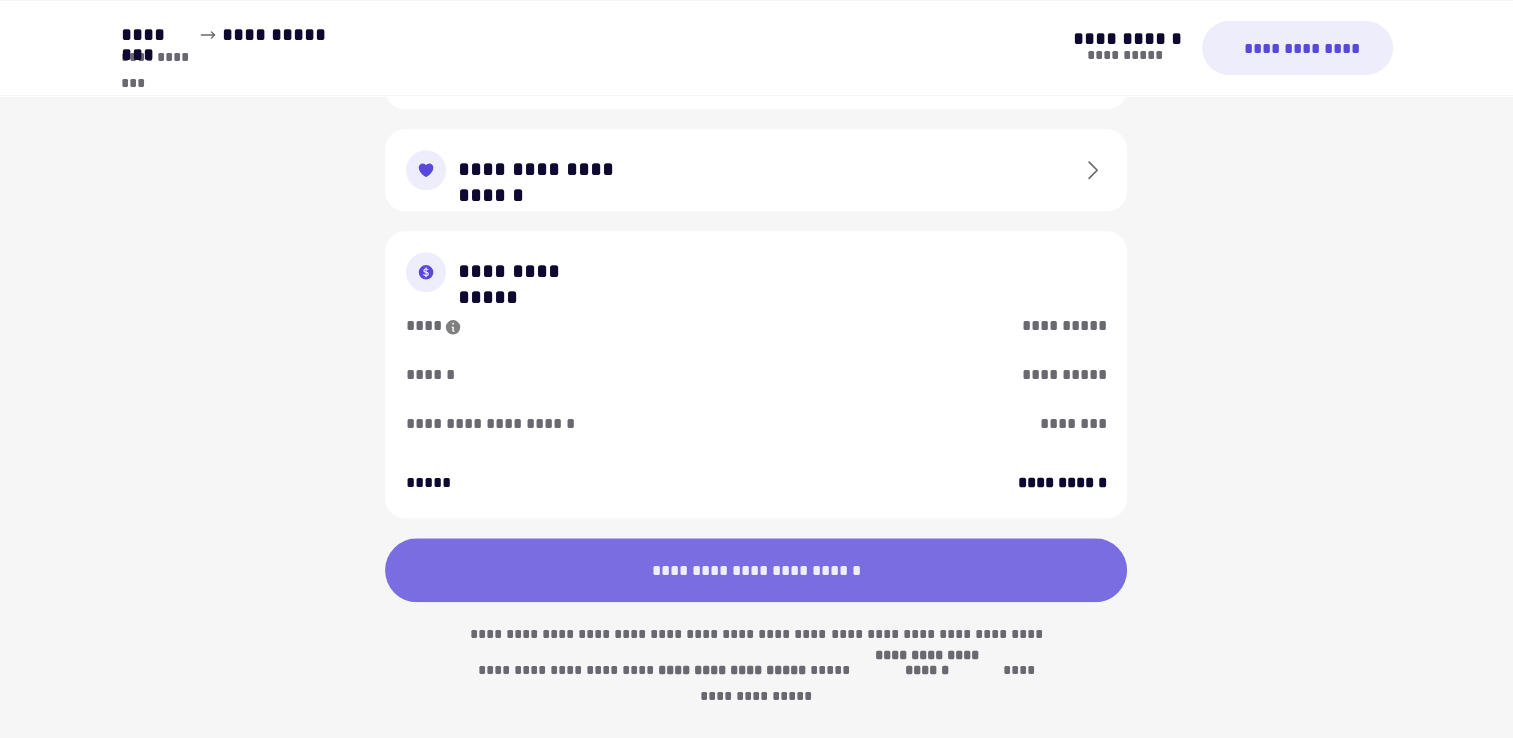 click on "**********" at bounding box center [756, 570] 